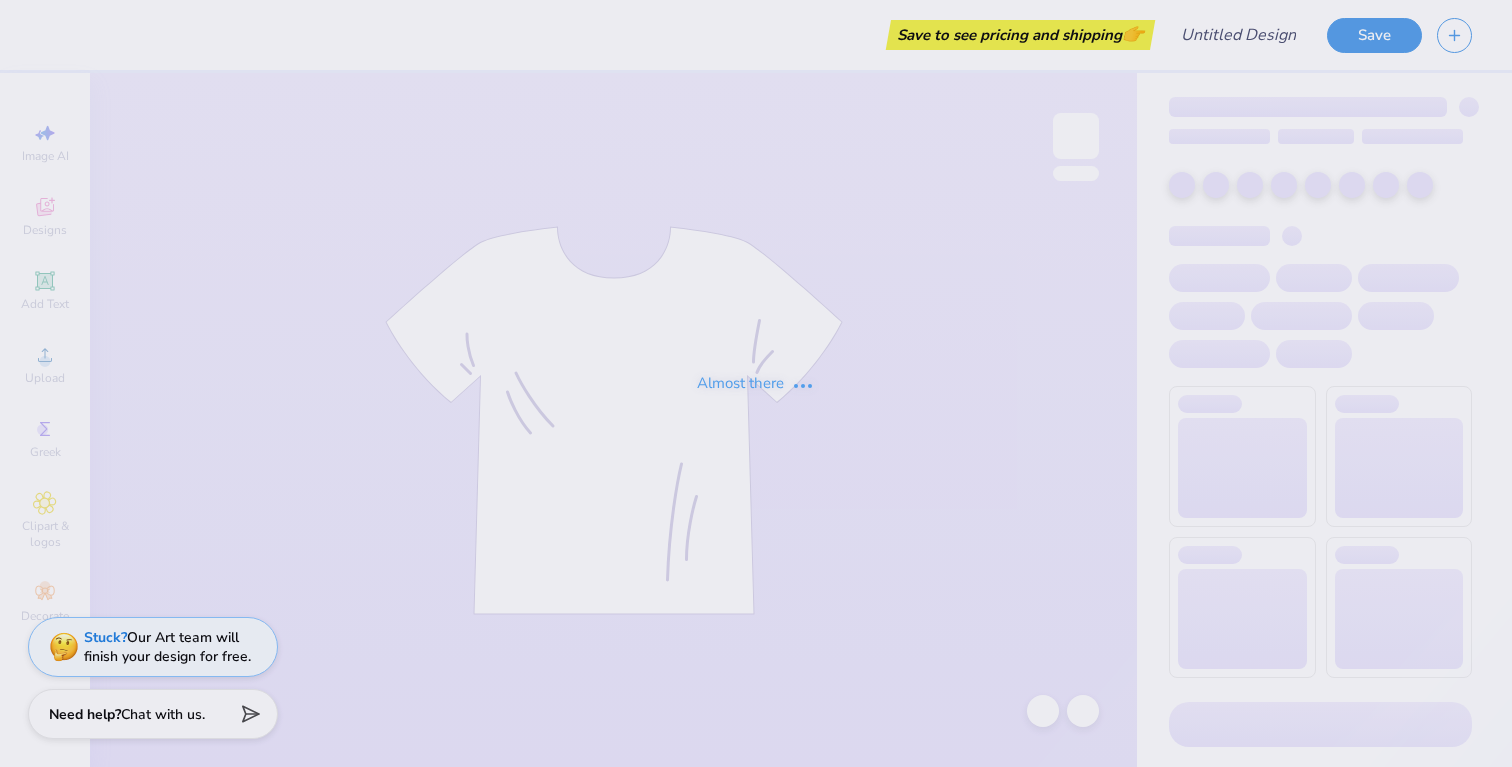scroll, scrollTop: 0, scrollLeft: 0, axis: both 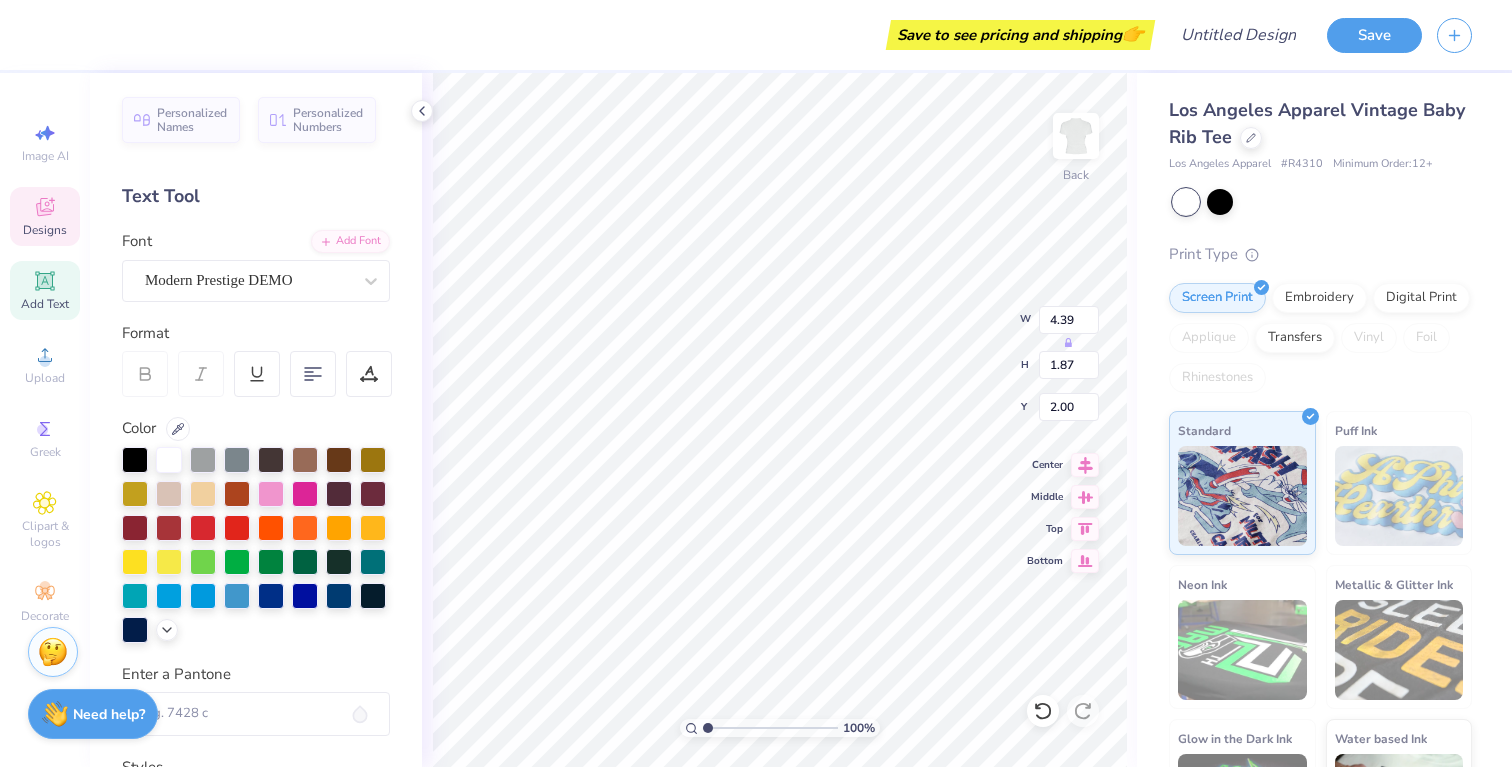 type on "Sophomore Summer" 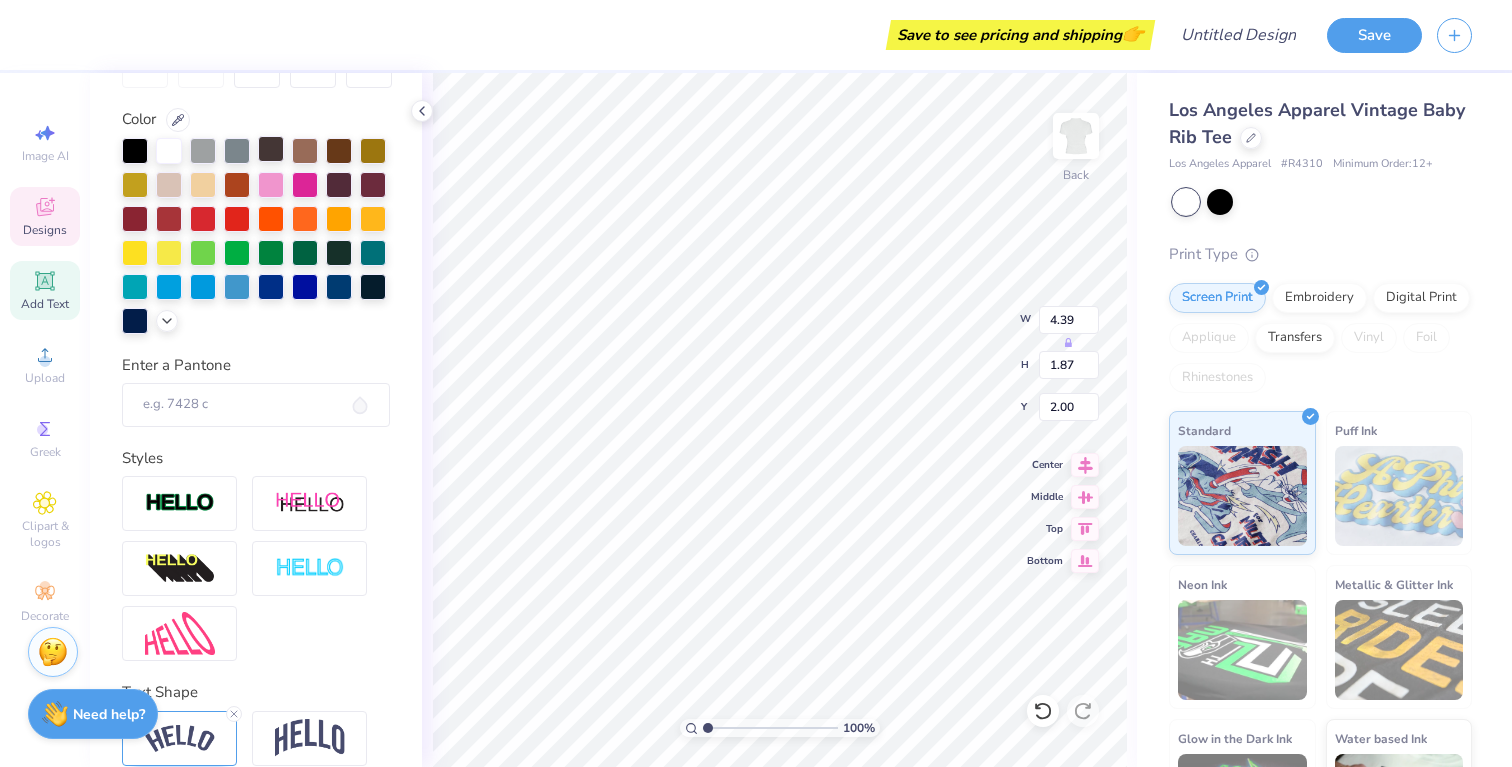 scroll, scrollTop: 397, scrollLeft: 0, axis: vertical 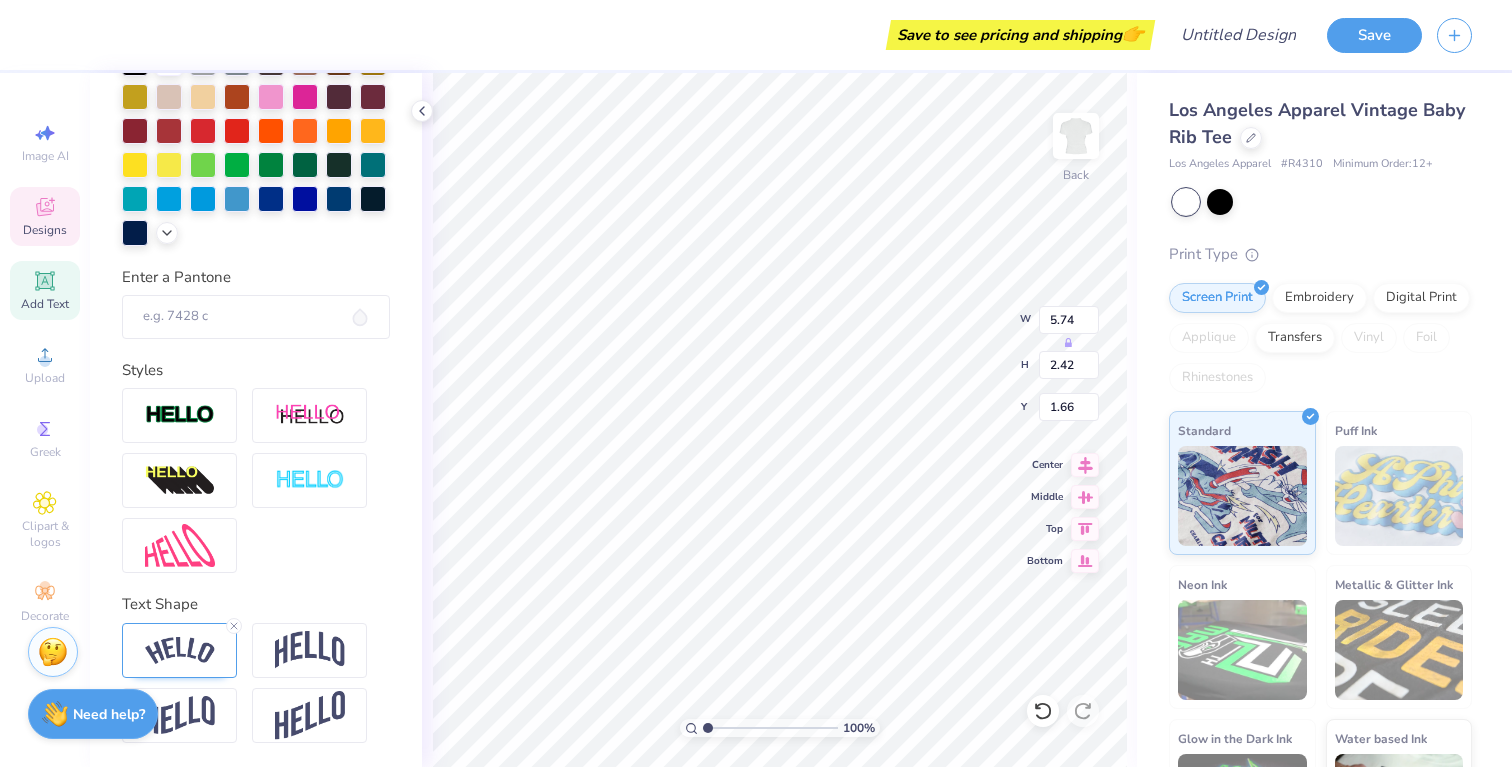 type on "1.42" 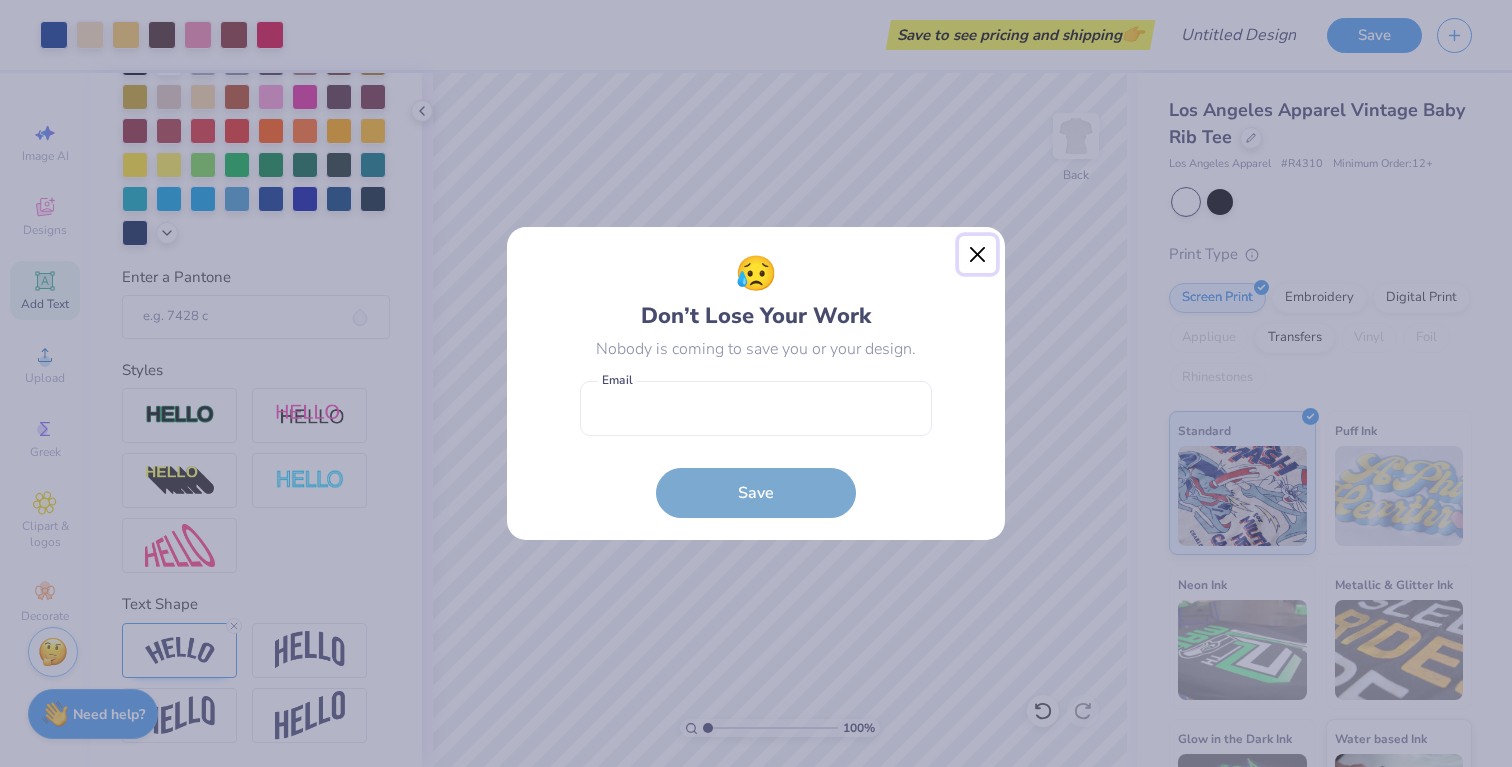 click at bounding box center [978, 255] 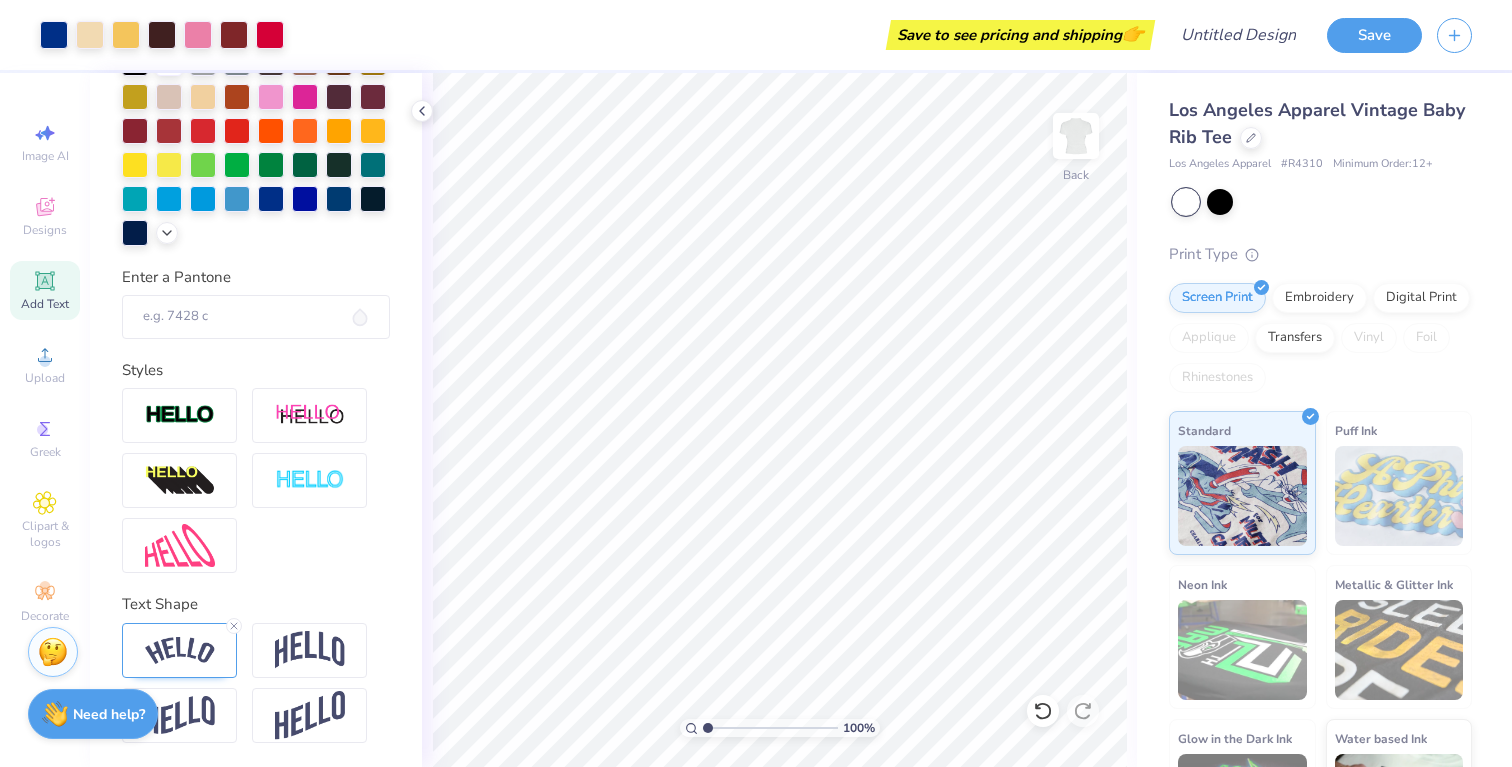 click at bounding box center (1186, 202) 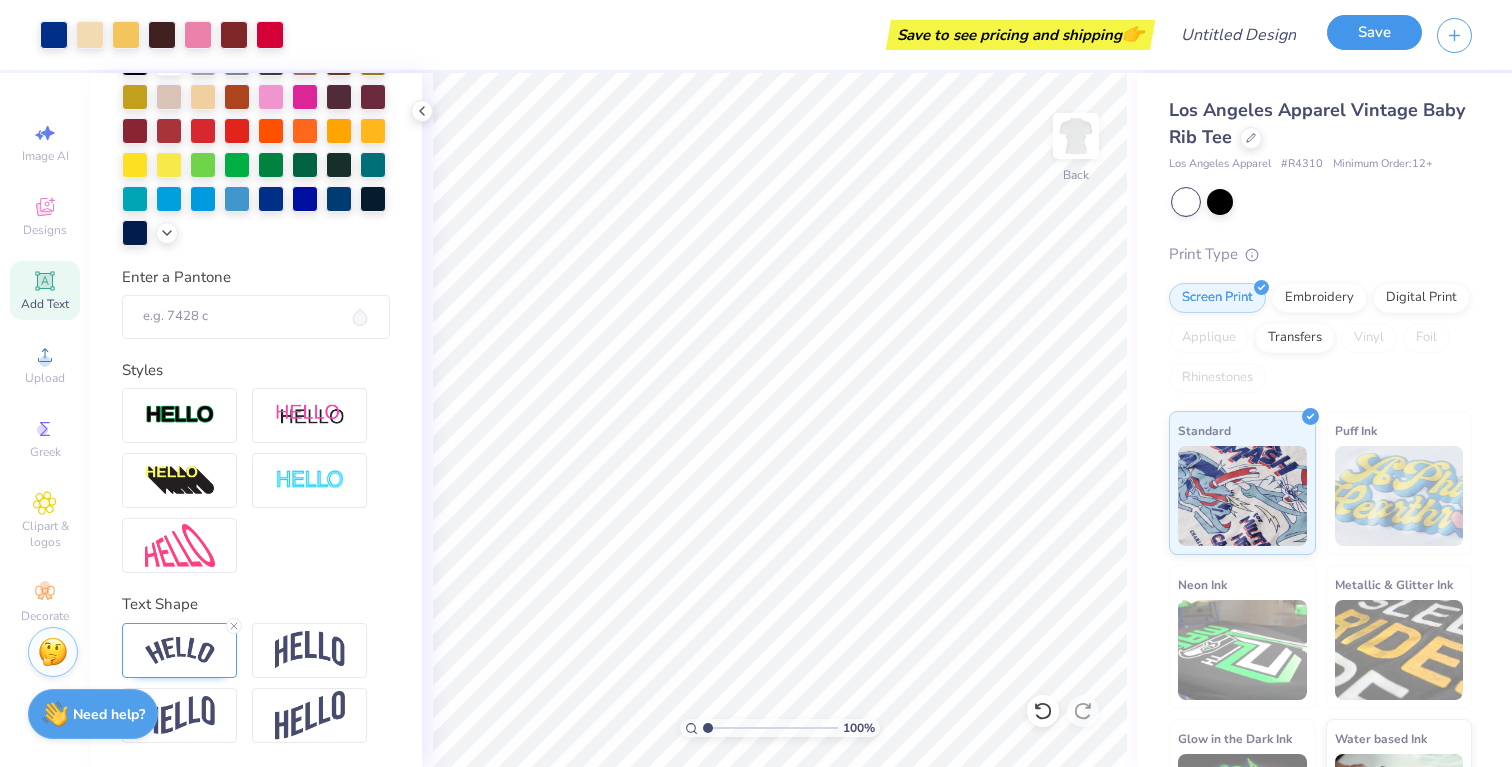 click on "Save" at bounding box center [1374, 32] 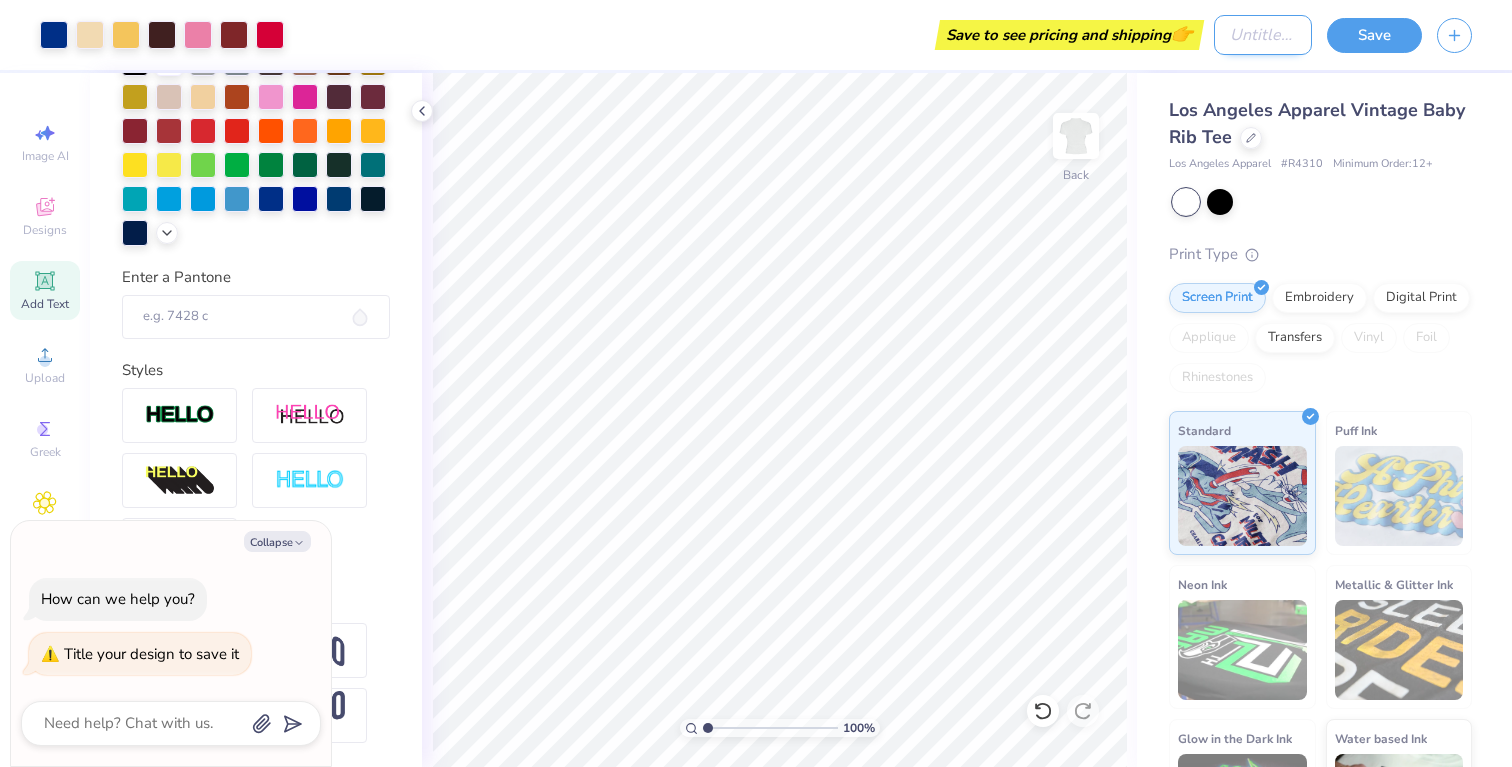 type on "x" 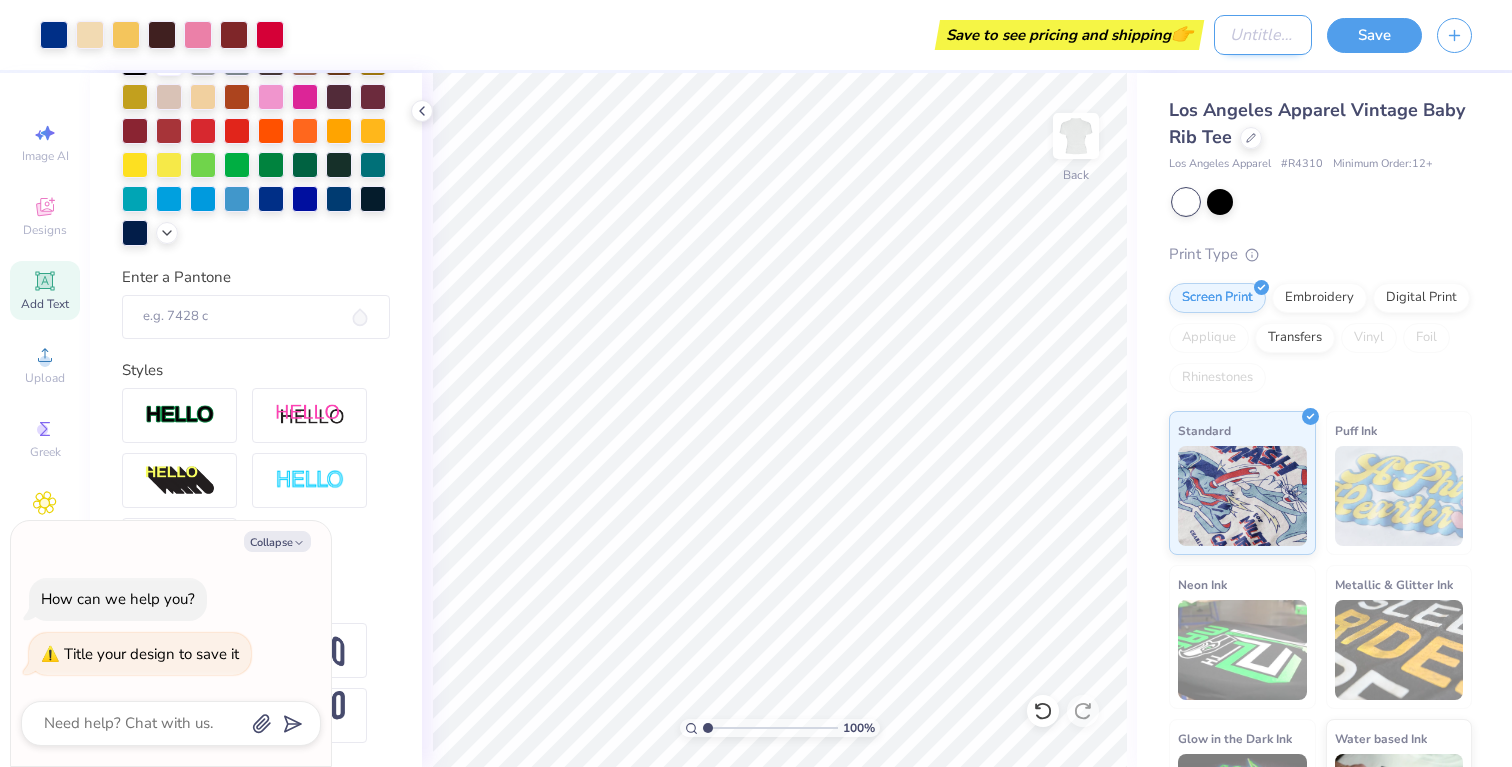 click on "Design Title" at bounding box center (1263, 35) 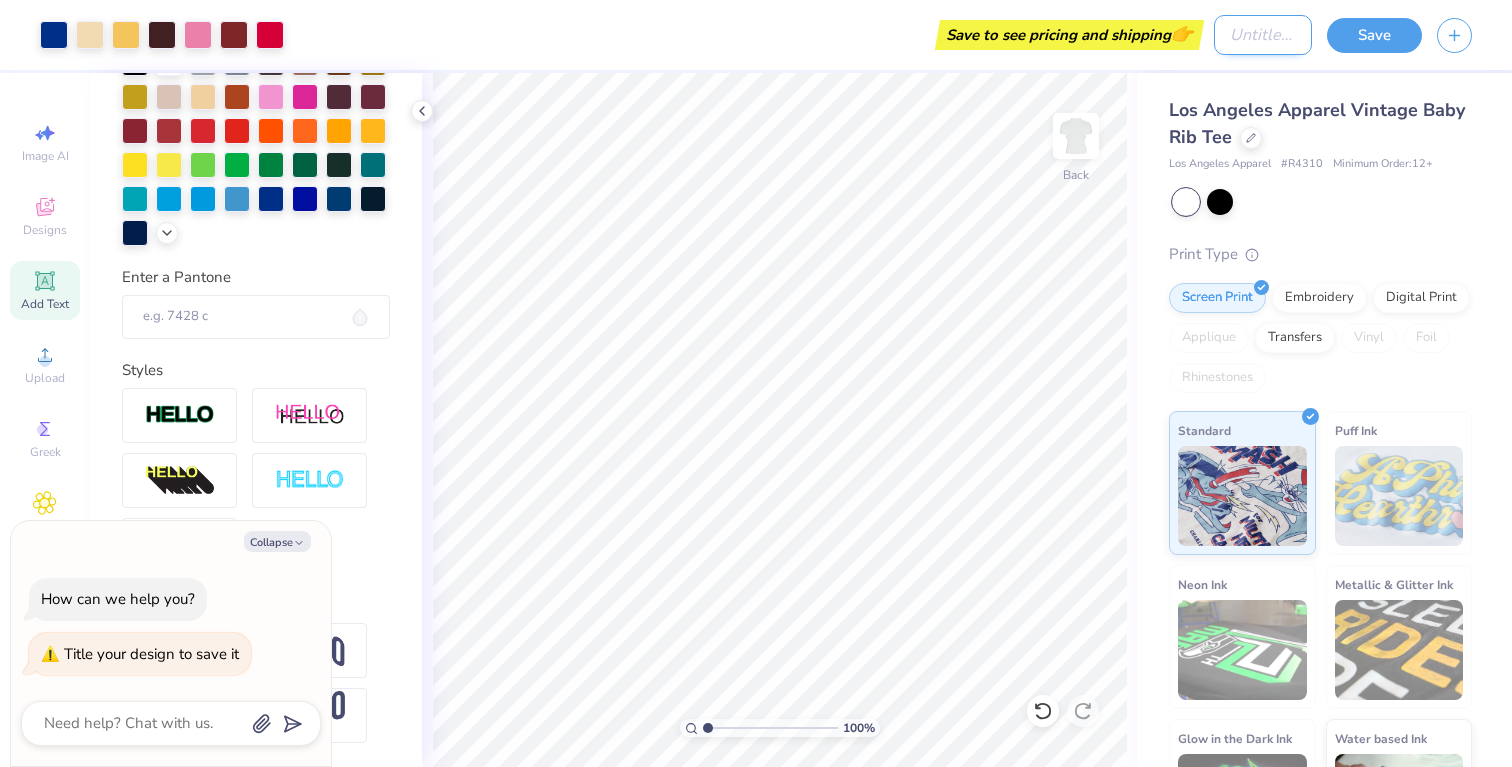 type on "s" 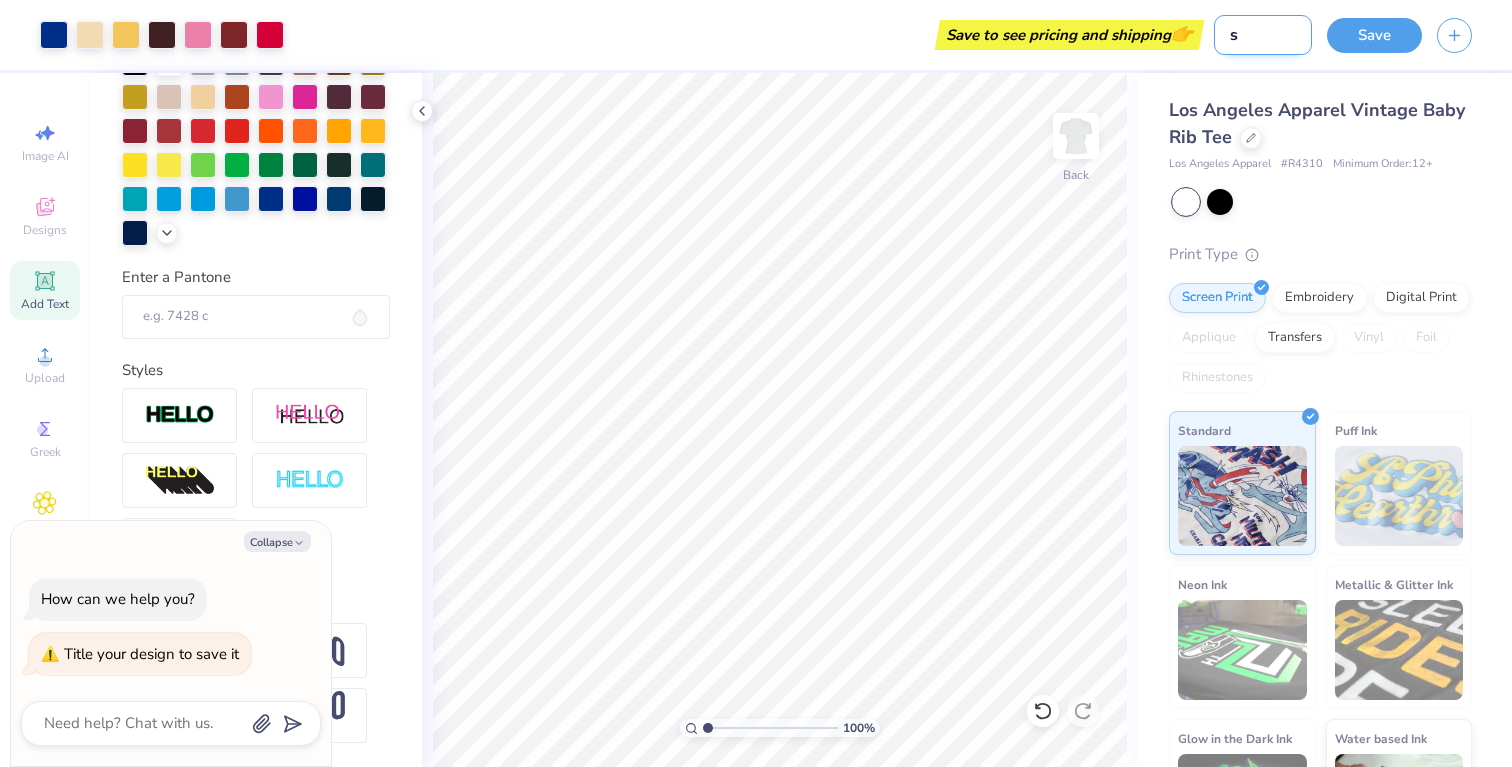 type on "so" 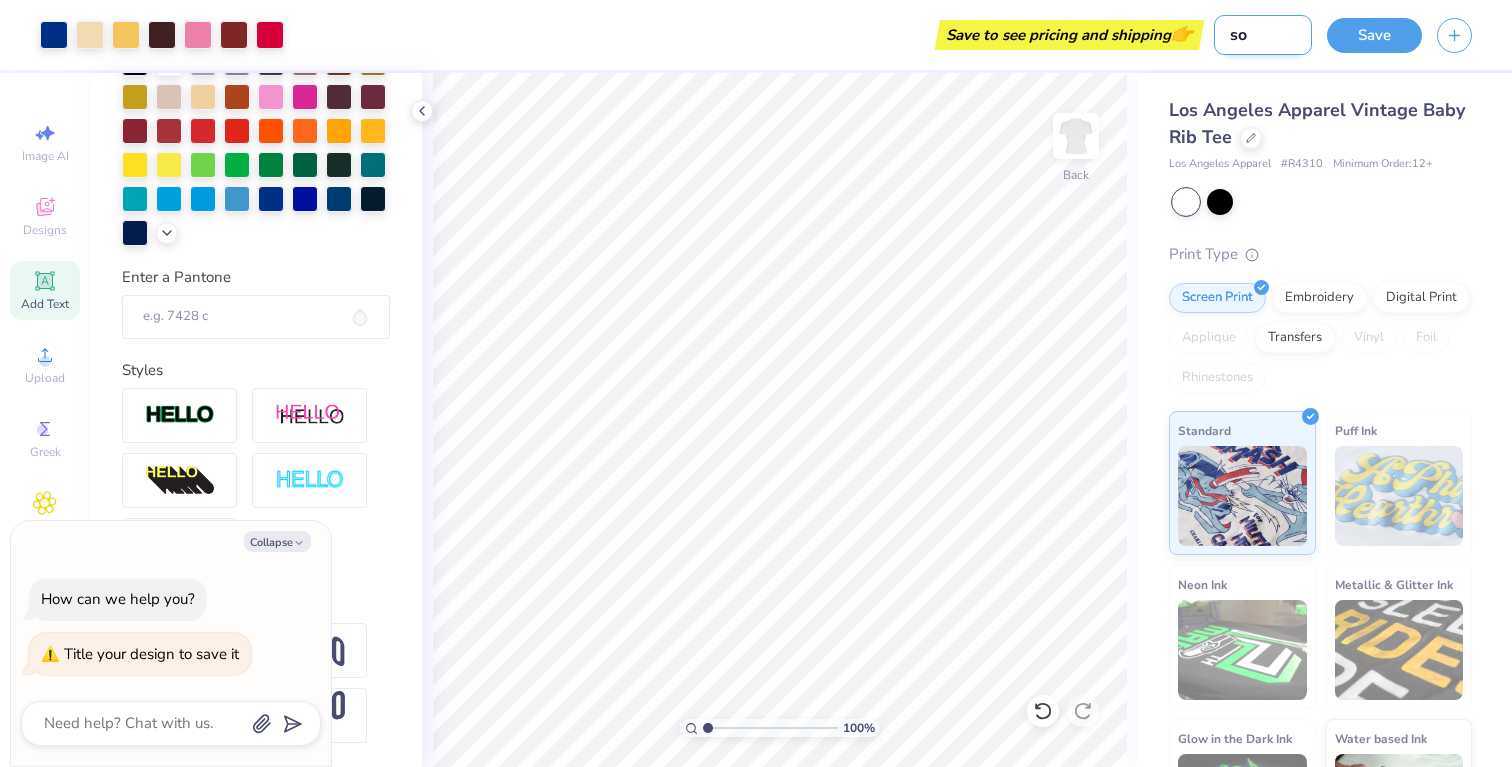 type on "x" 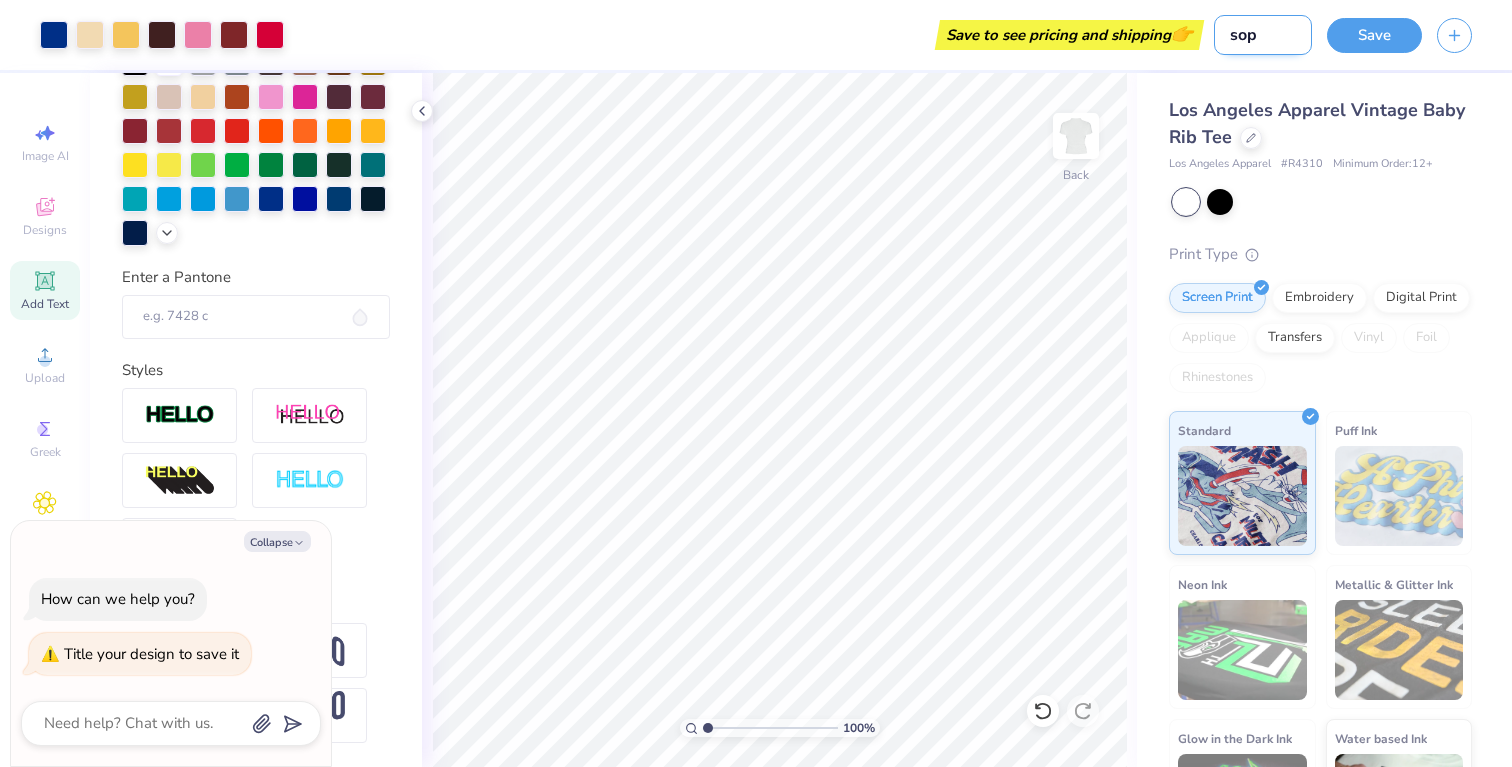 type on "soph" 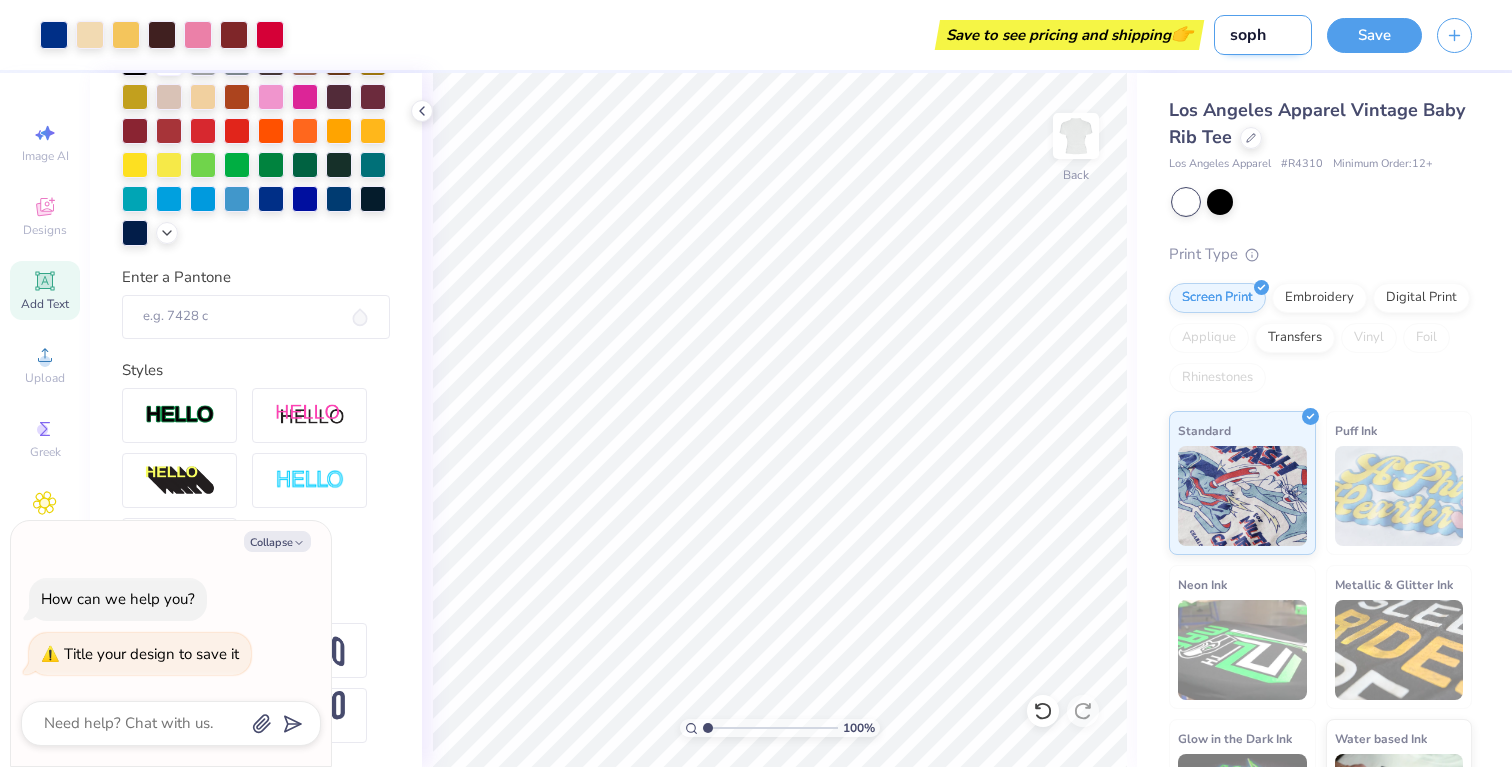 type on "soph" 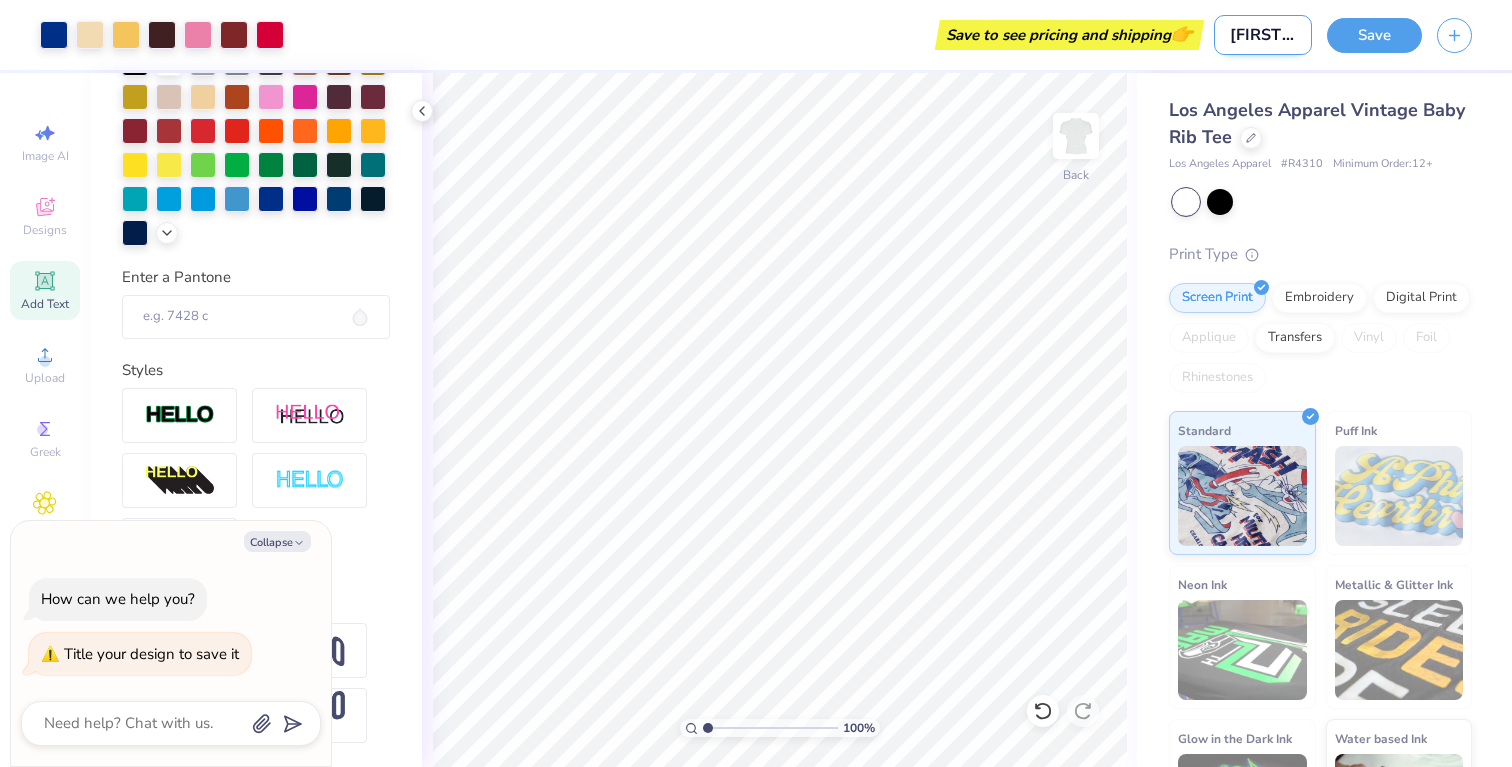 type on "[FIRST] su" 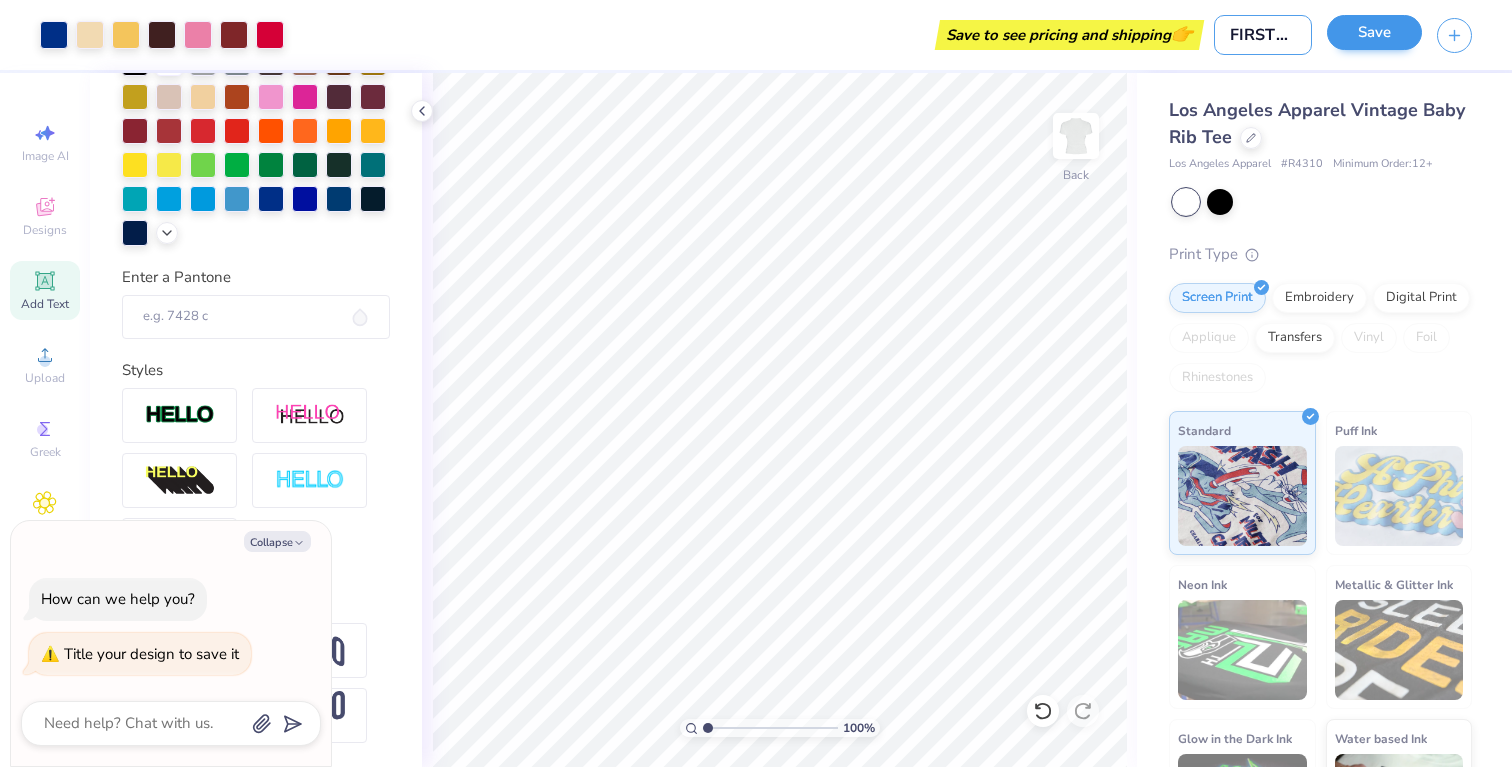 type on "[FIRST] sum" 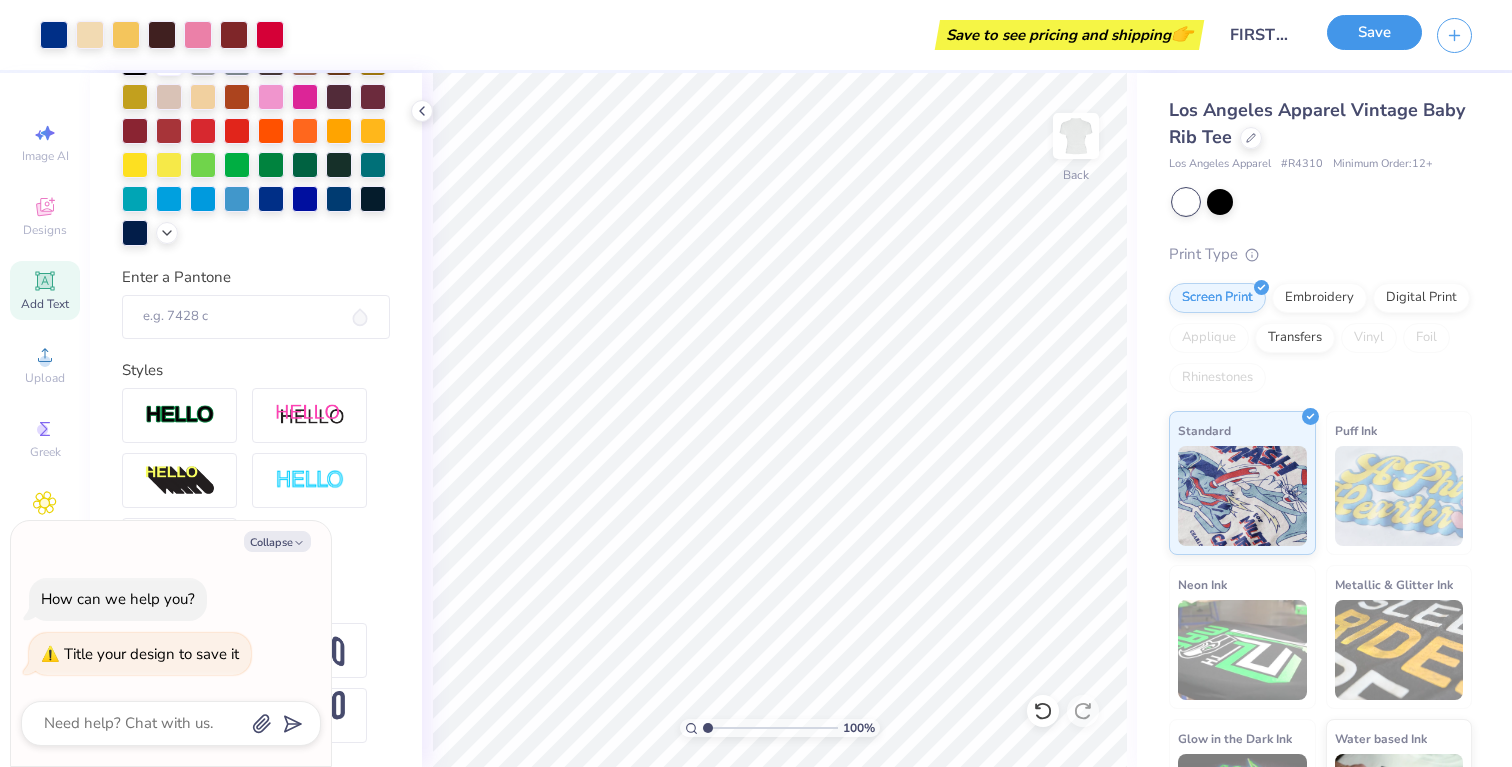 click on "Save" at bounding box center [1374, 32] 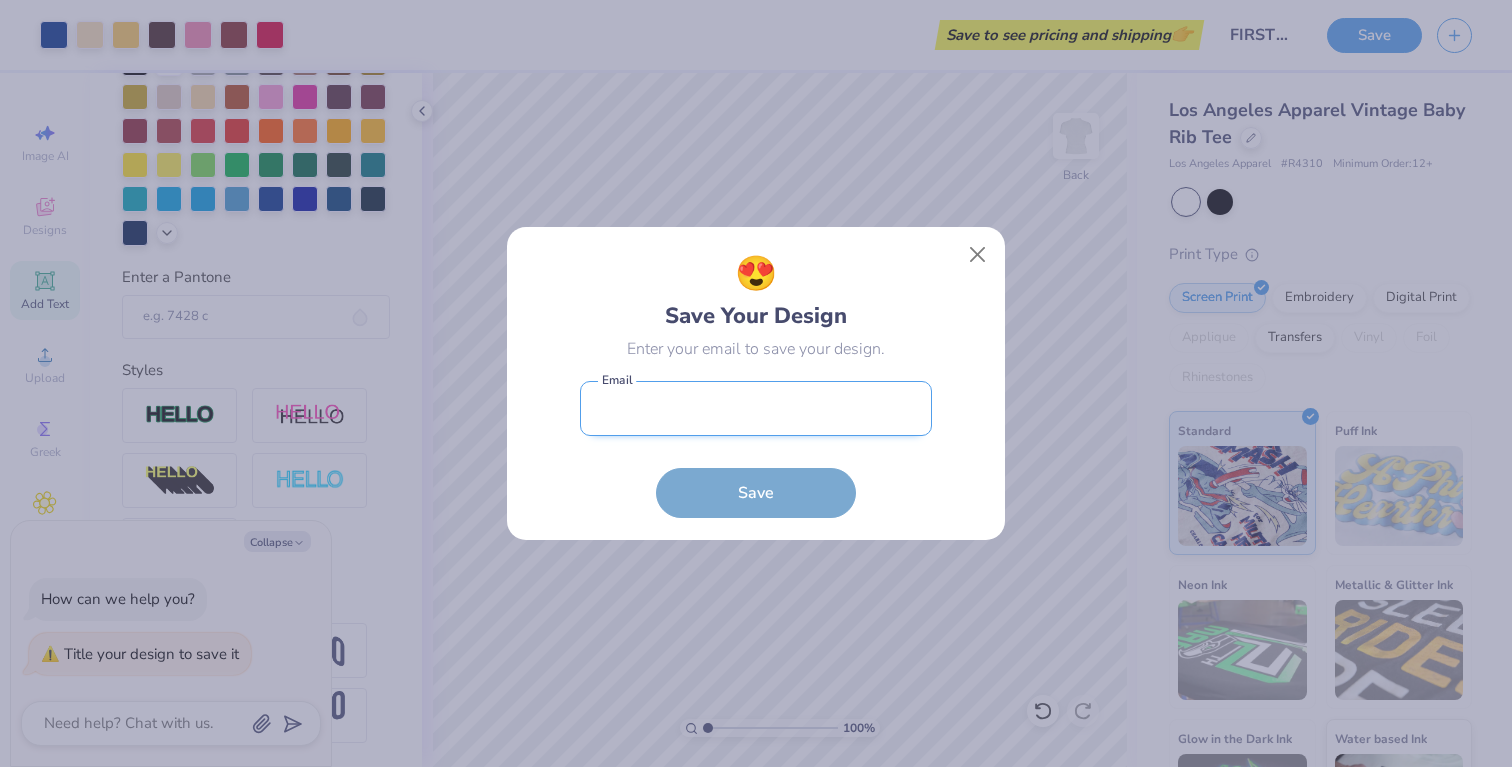 click at bounding box center [756, 408] 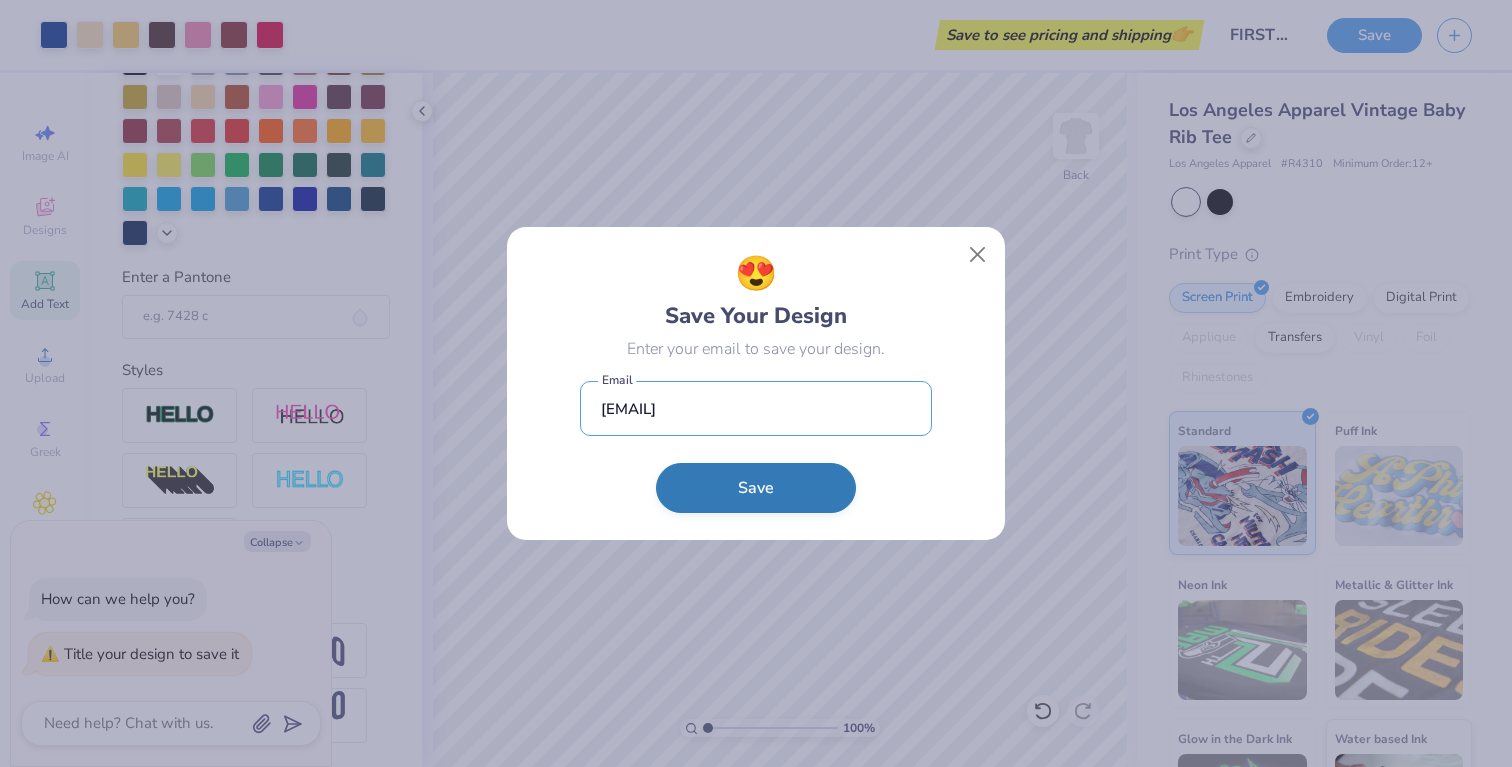 type on "[EMAIL]" 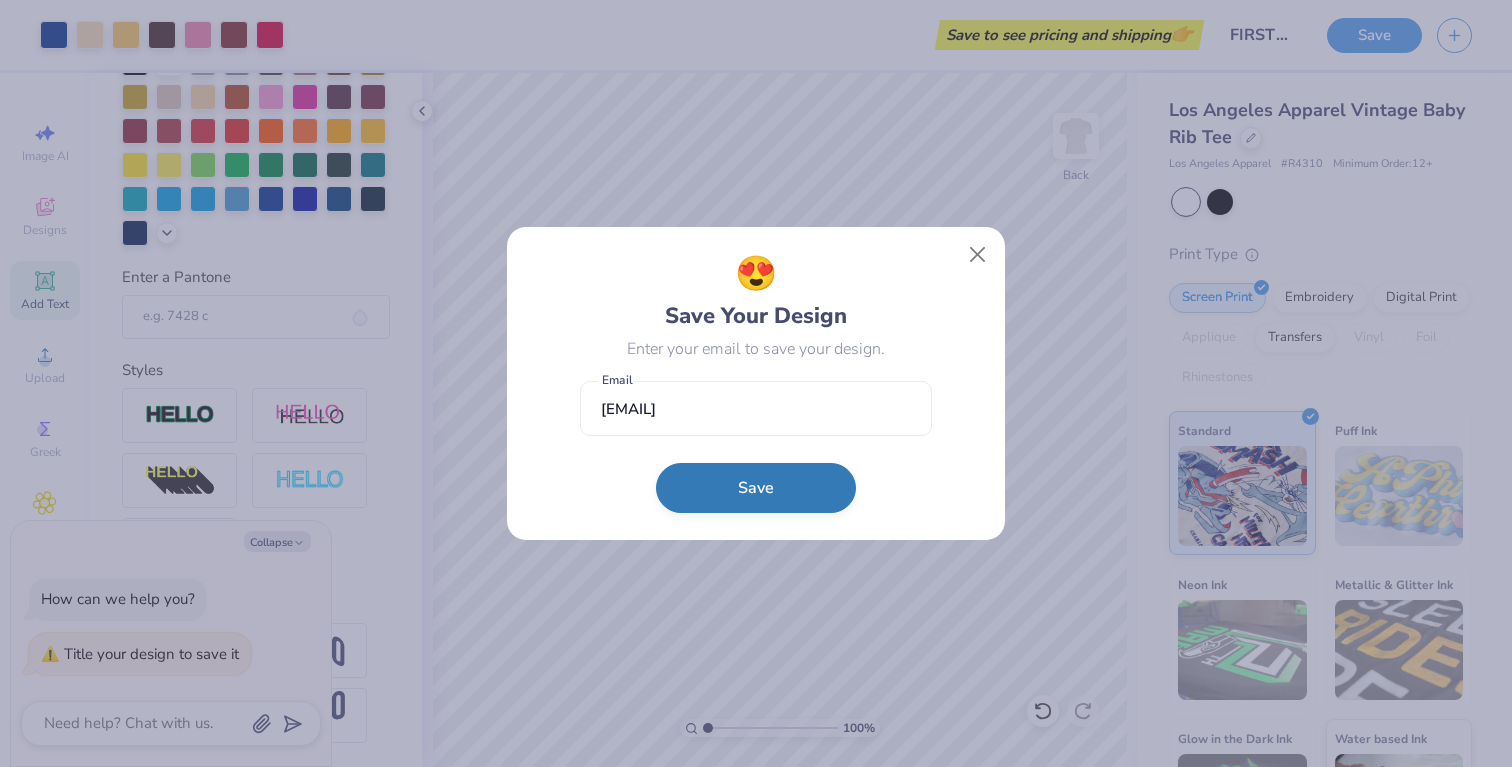 click on "Save" at bounding box center (756, 488) 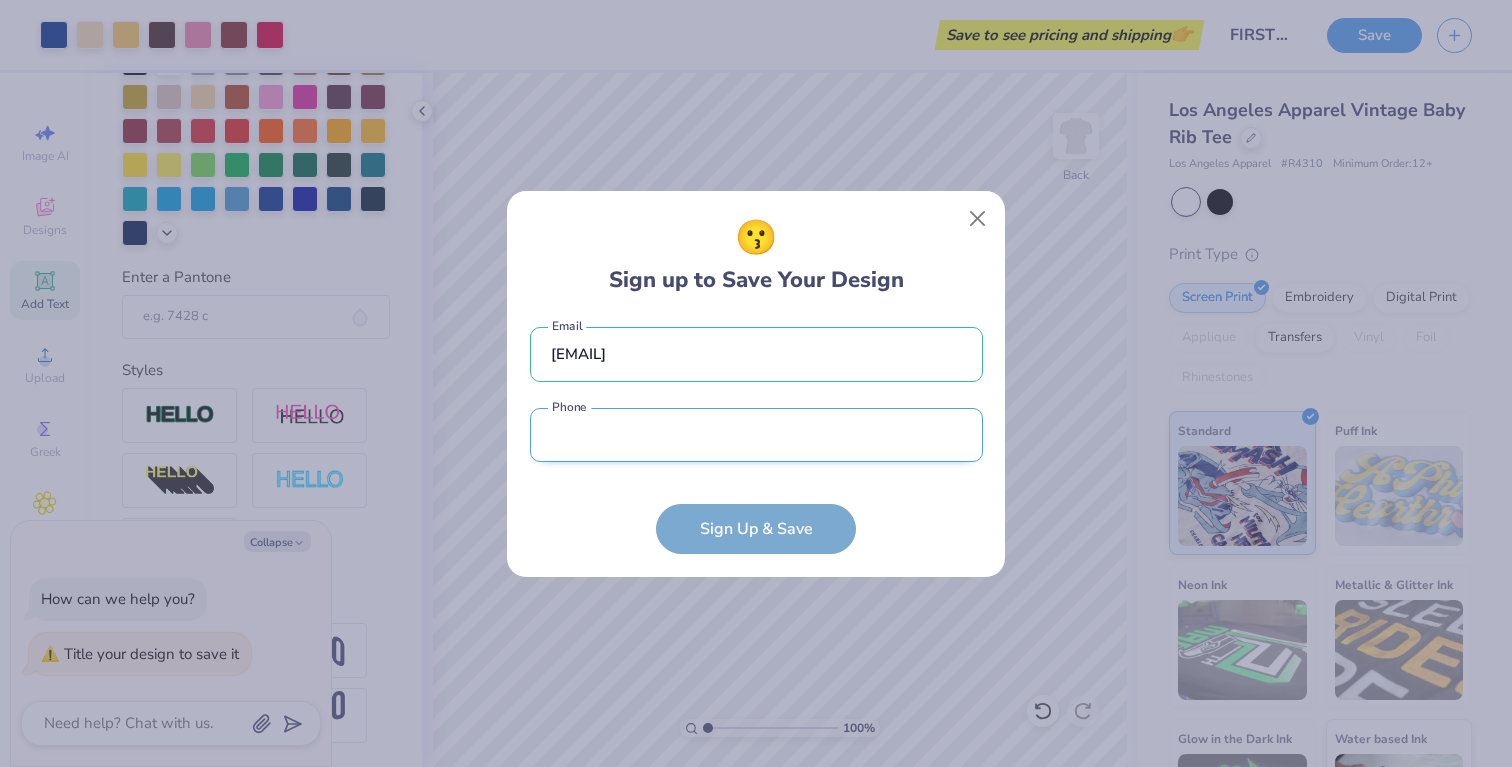 click at bounding box center [756, 435] 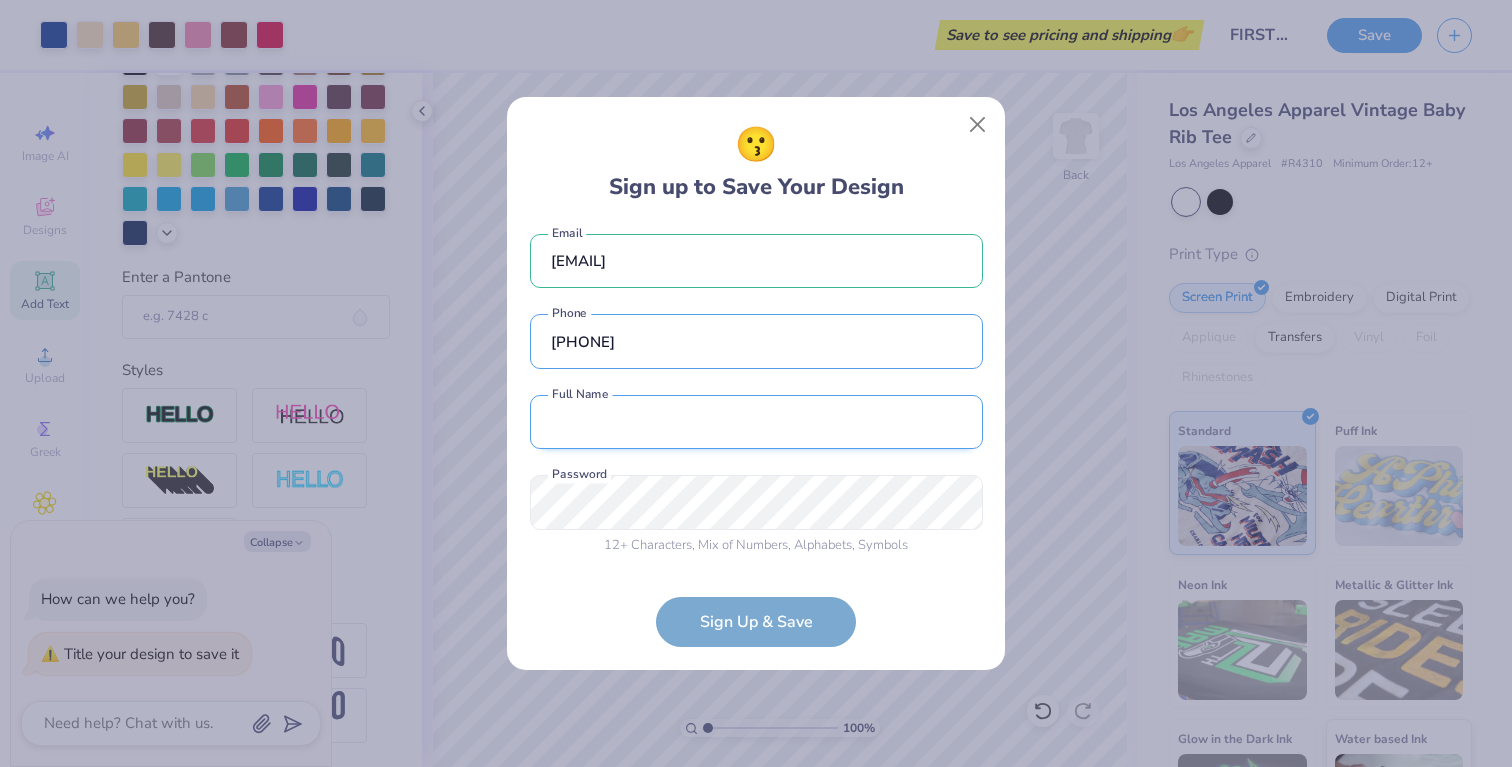 type on "[PHONE]" 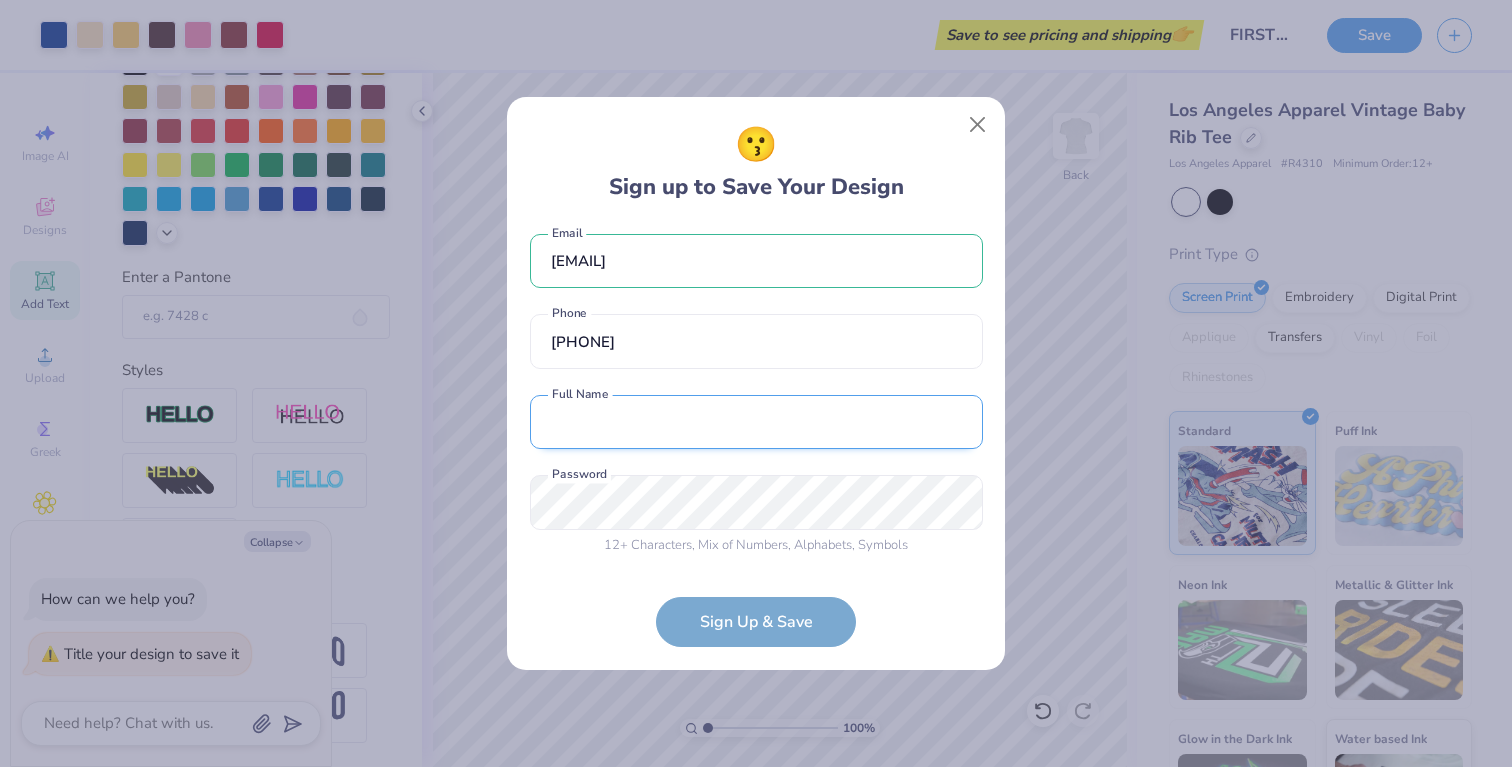 click at bounding box center (756, 422) 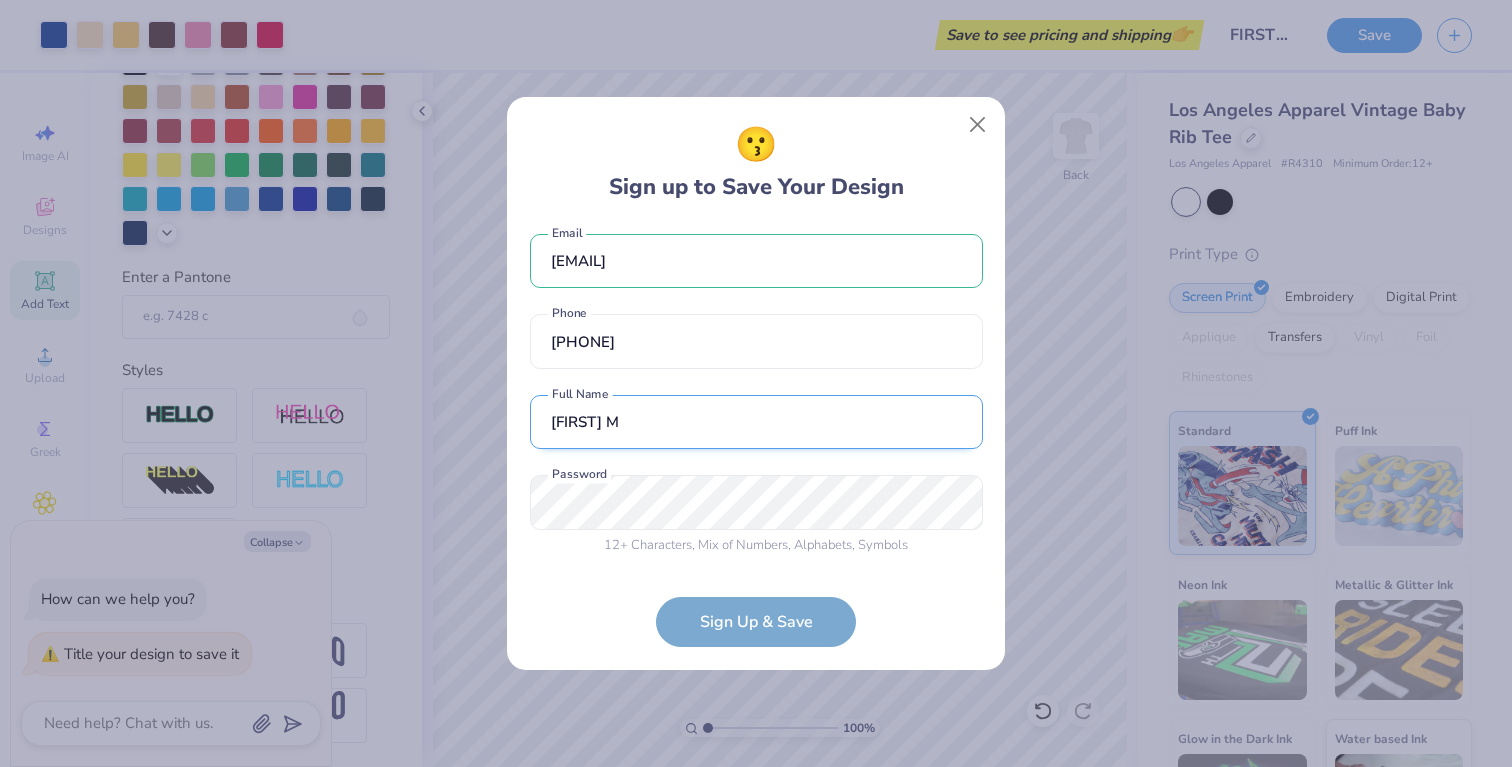 type on "[FIRST] M" 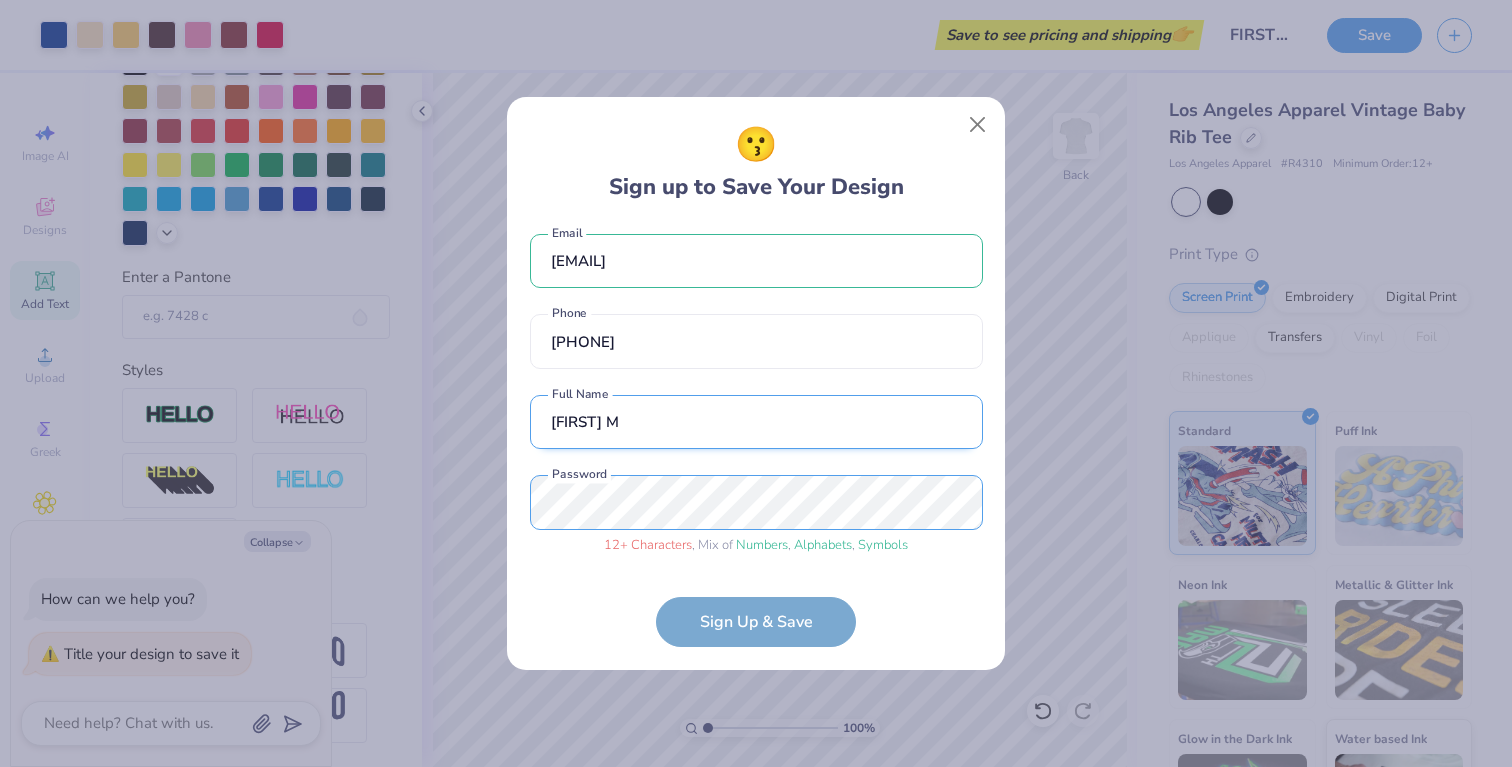 scroll, scrollTop: 34, scrollLeft: 0, axis: vertical 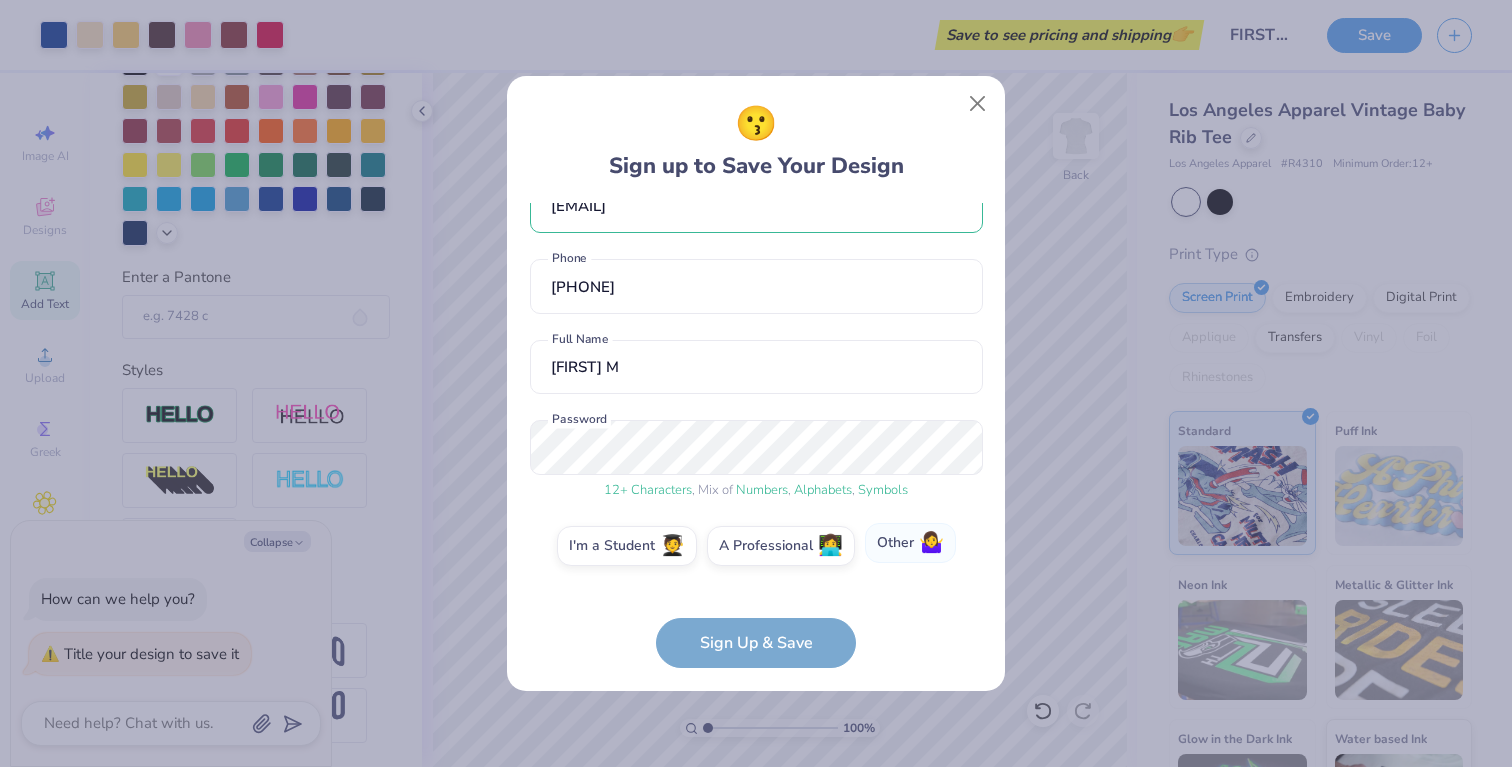 click on "🤷‍♀️" at bounding box center [931, 543] 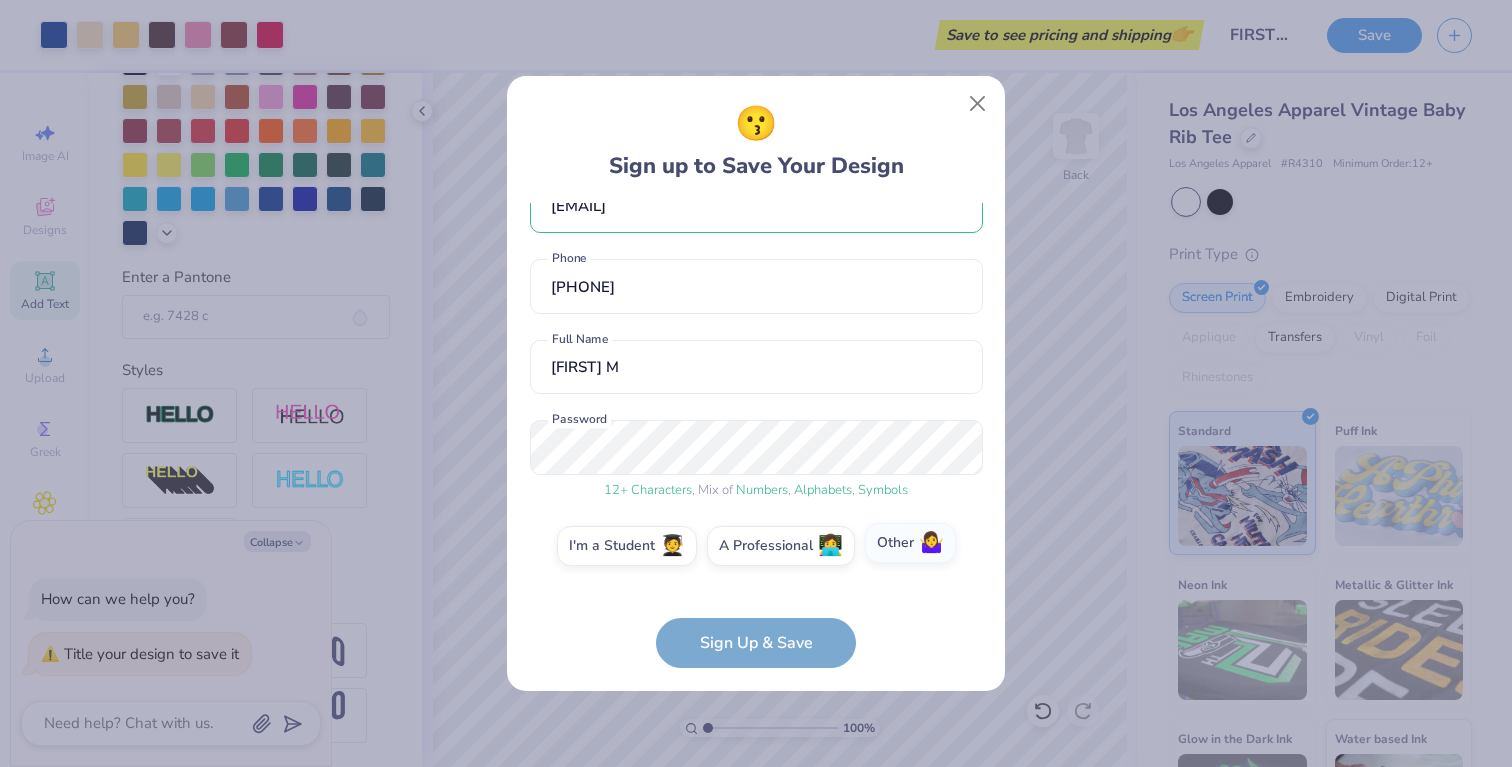 click on "Other 🤷‍♀️" at bounding box center [756, 585] 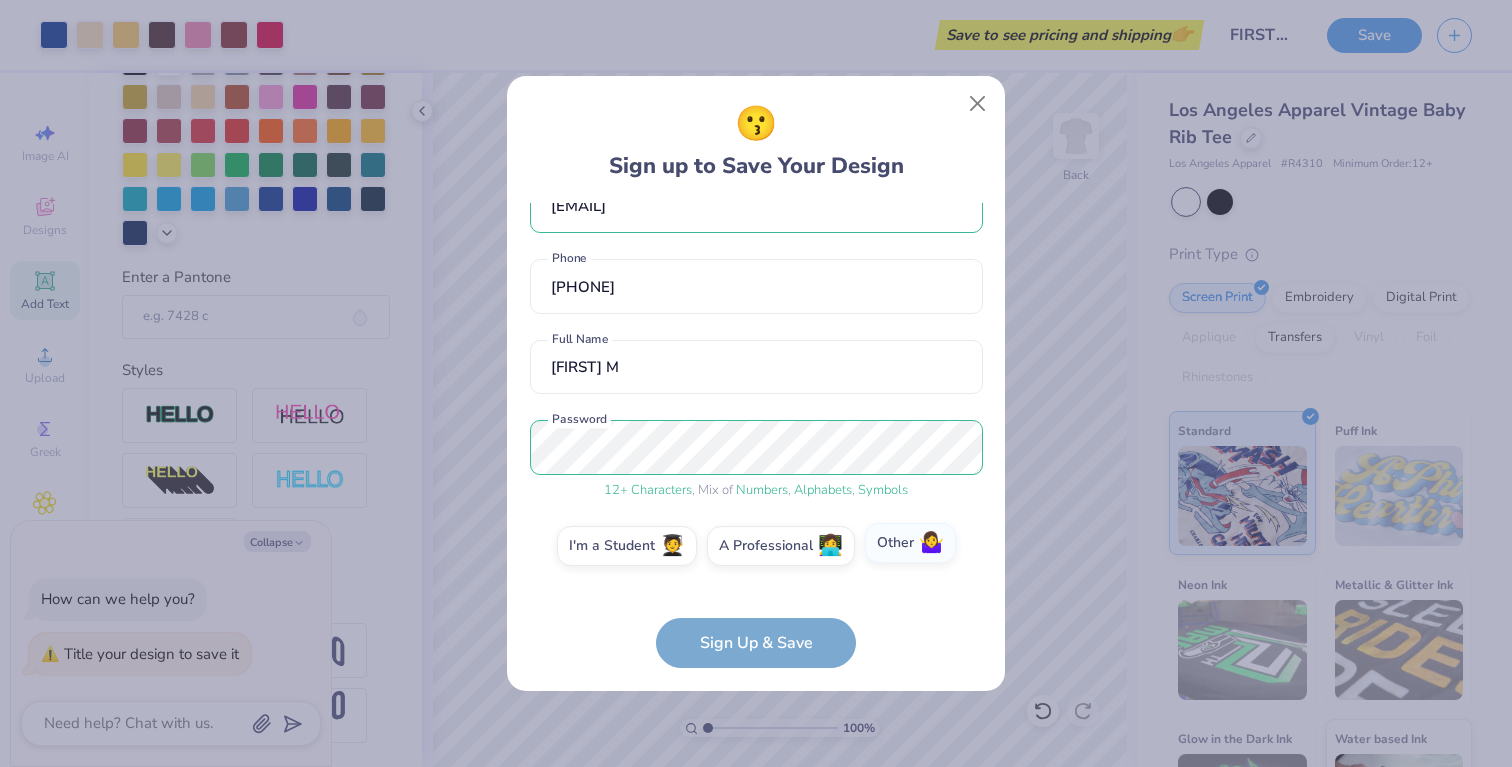 scroll, scrollTop: 115, scrollLeft: 0, axis: vertical 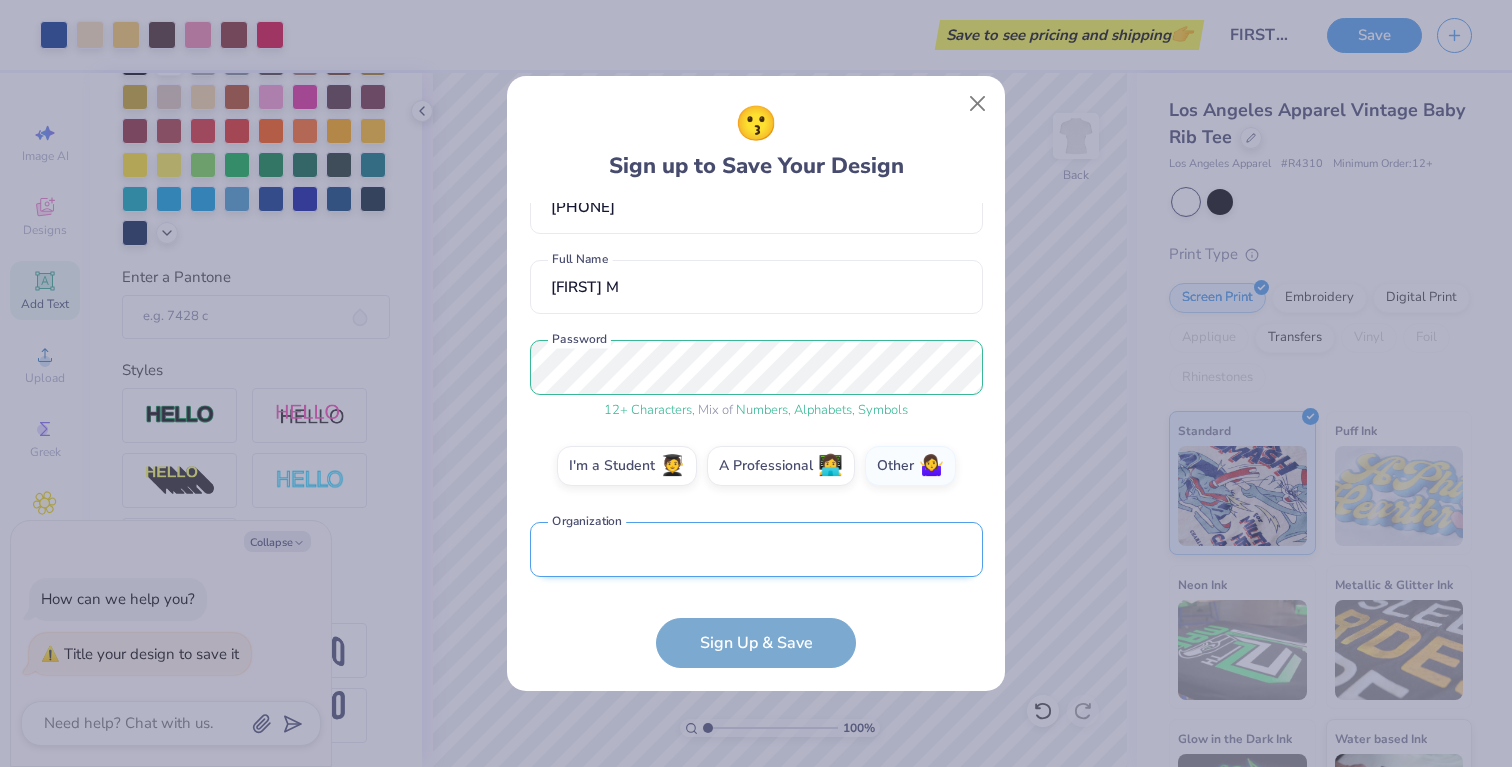 click at bounding box center [756, 549] 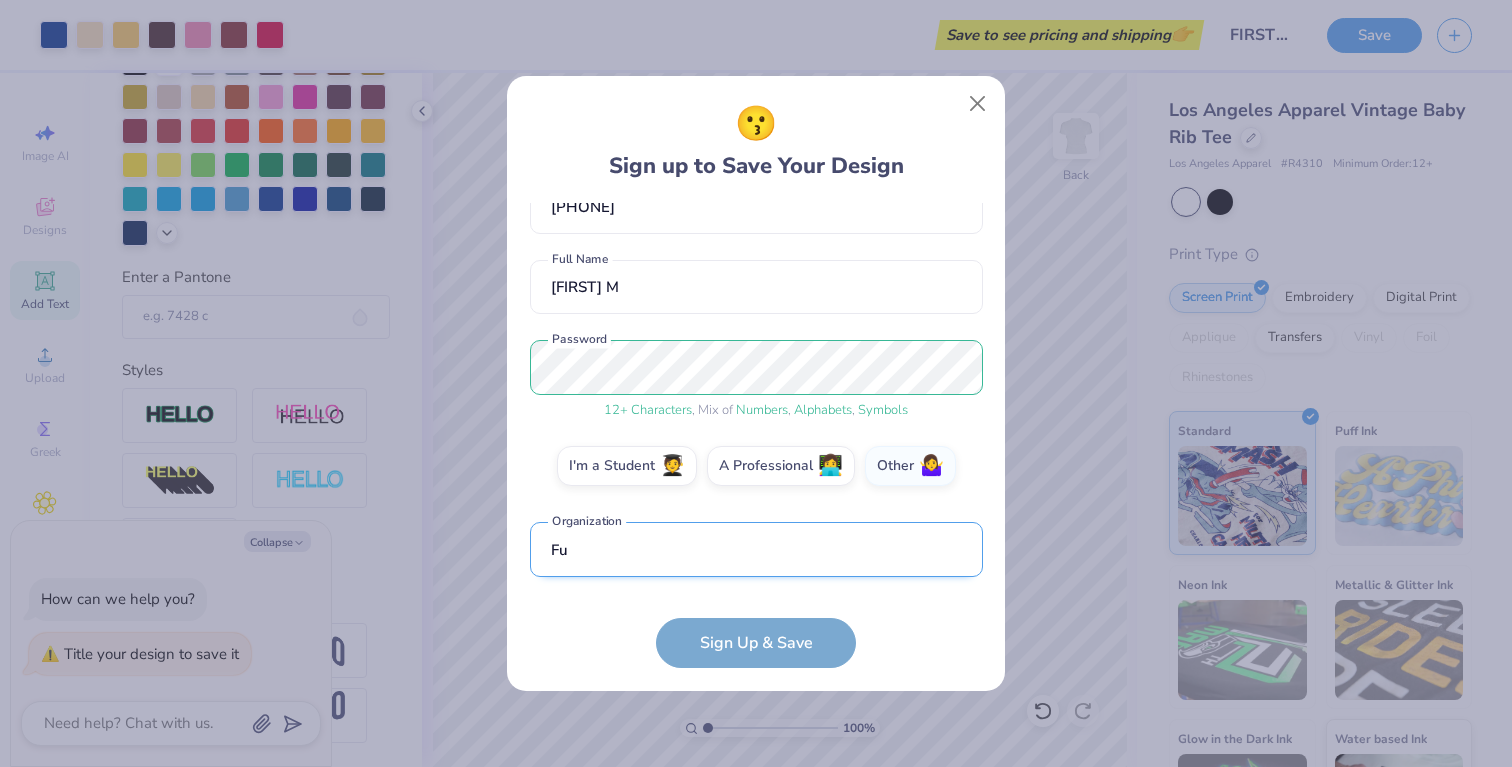 scroll, scrollTop: 235, scrollLeft: 0, axis: vertical 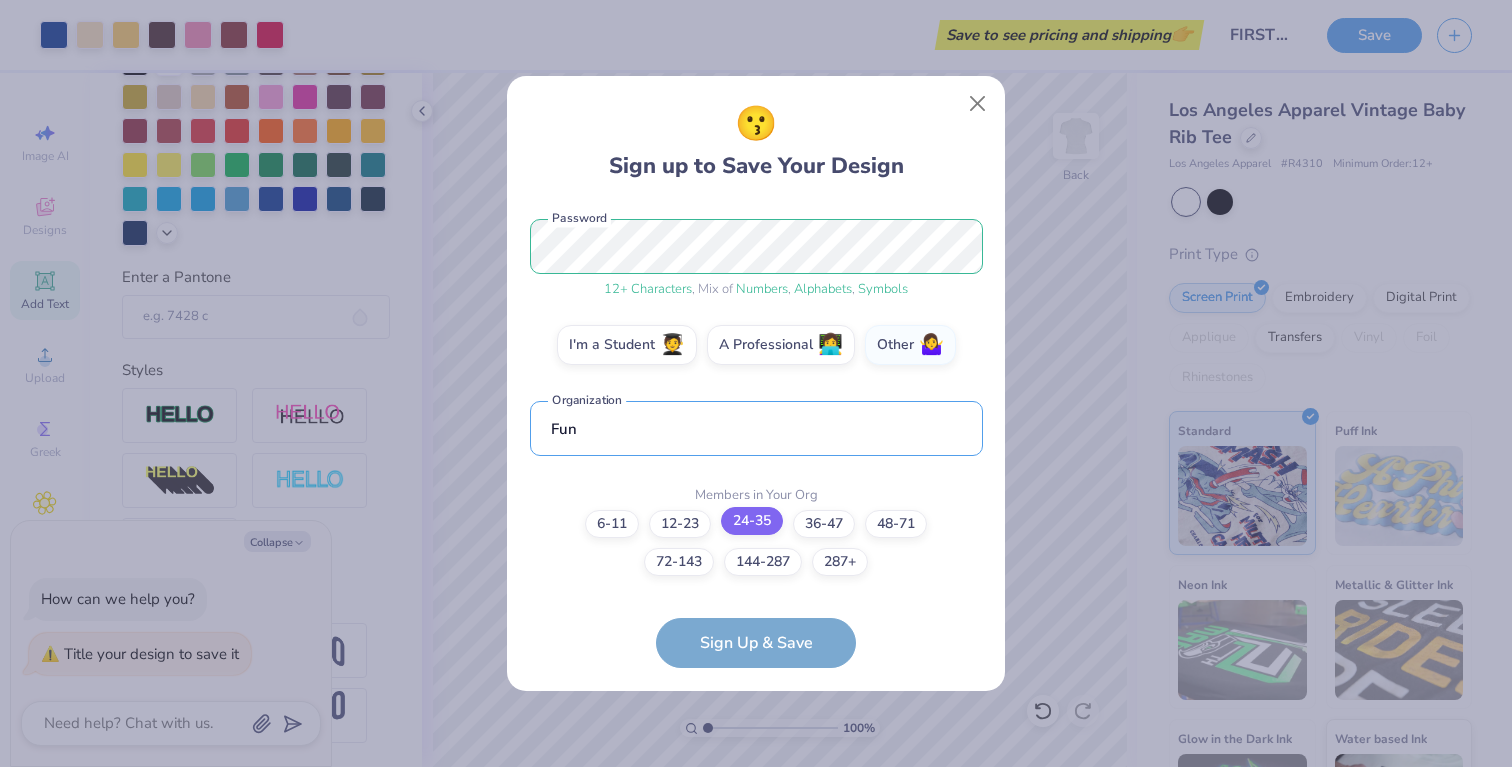type on "Fun" 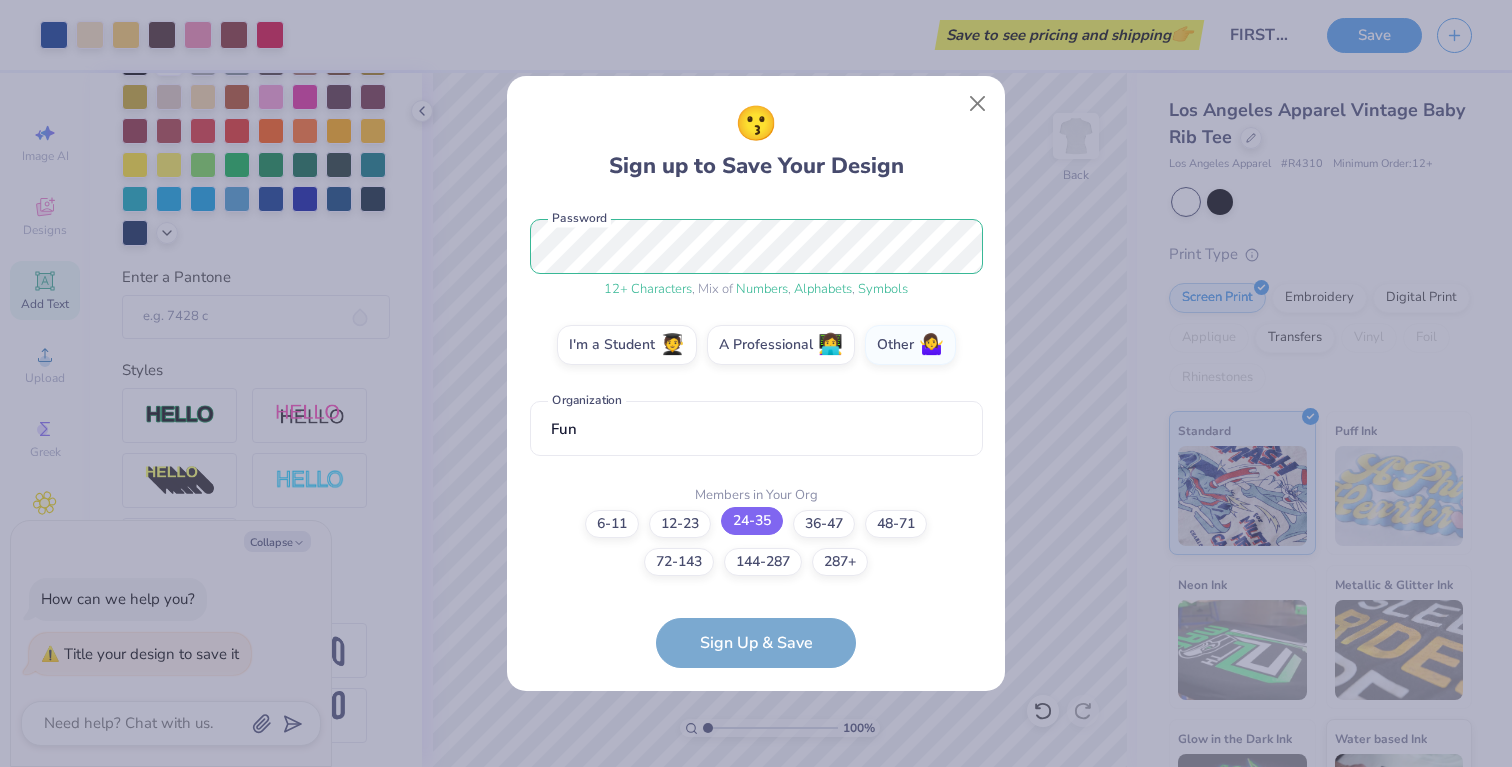 click on "24-35" at bounding box center (752, 521) 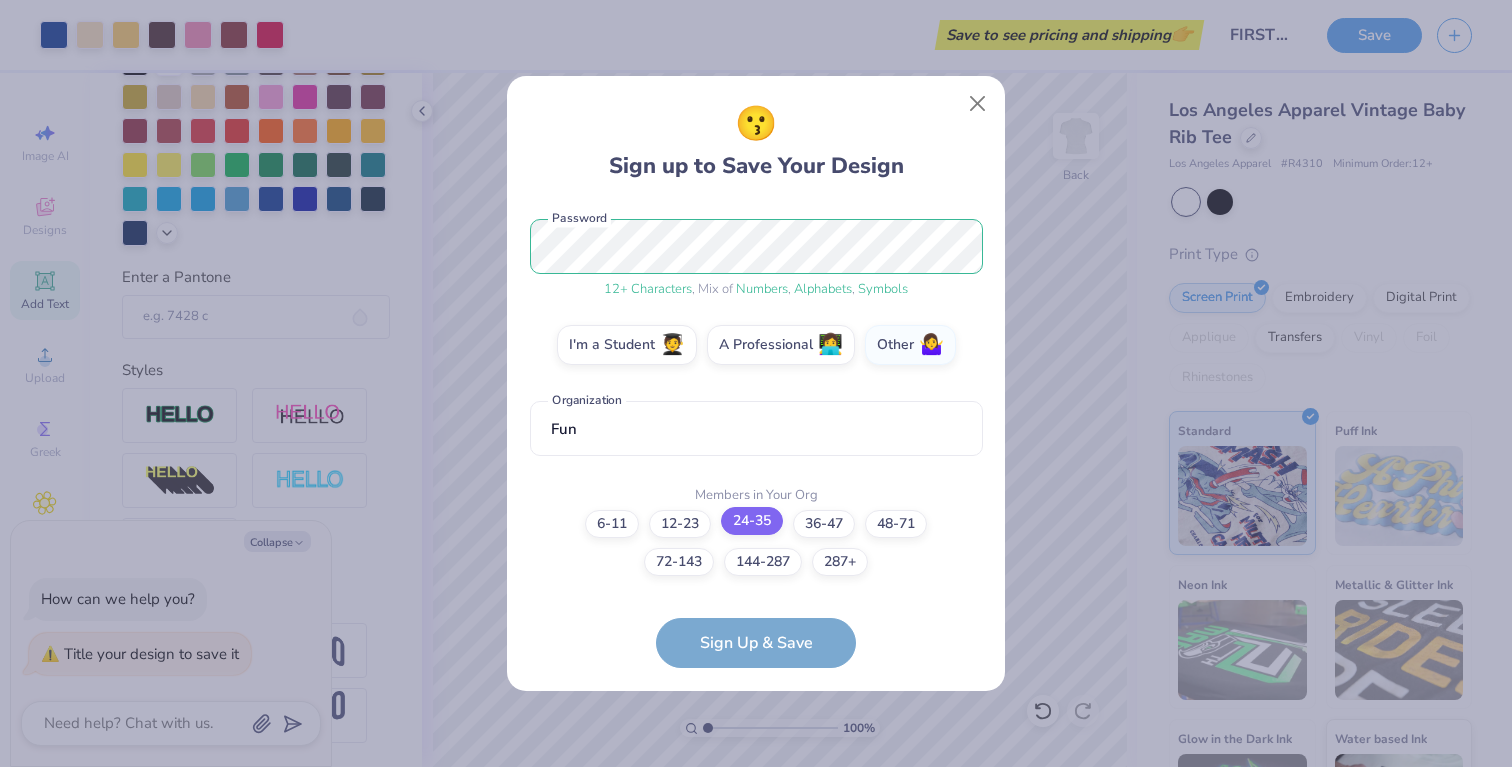 radio on "false" 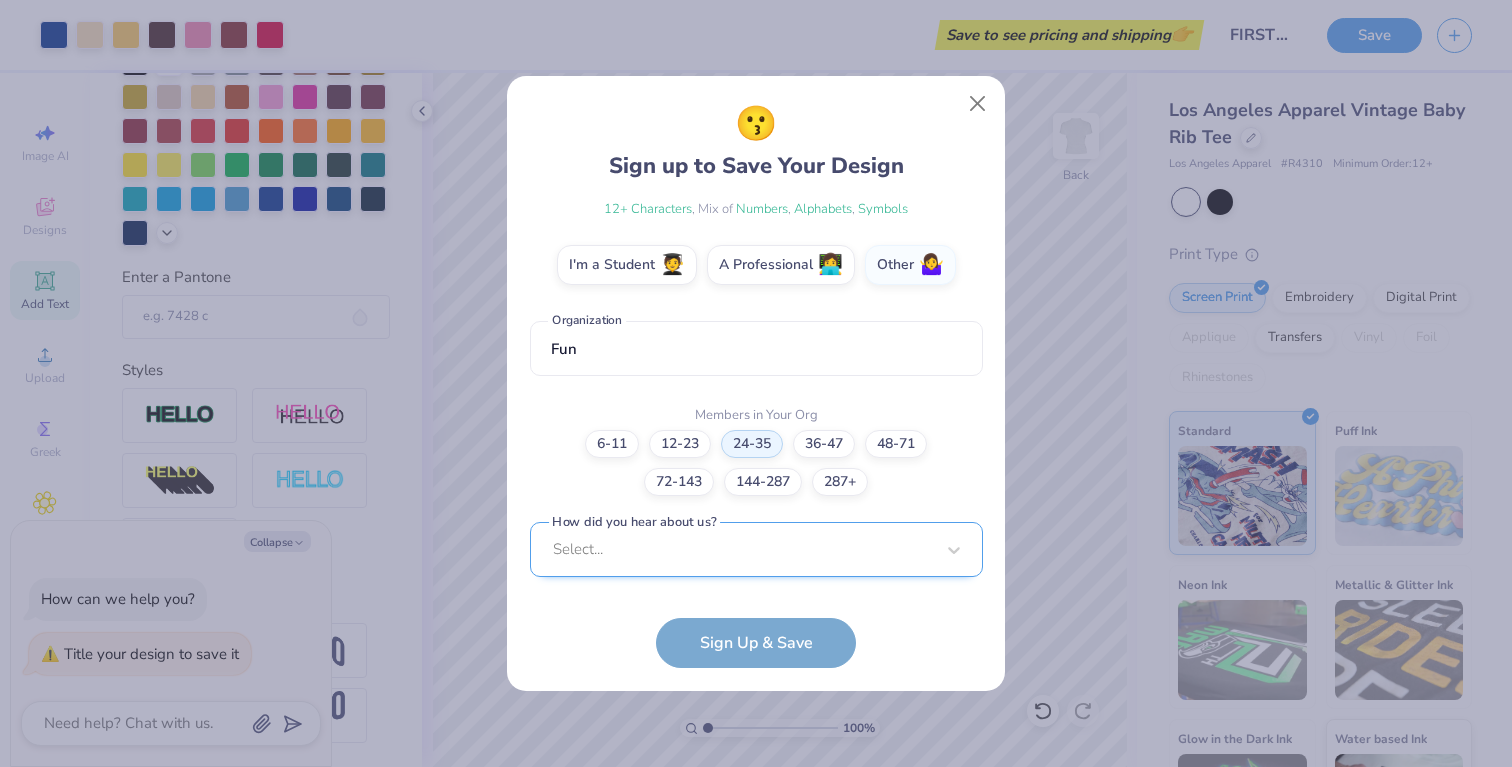 click on "Select..." at bounding box center [756, 549] 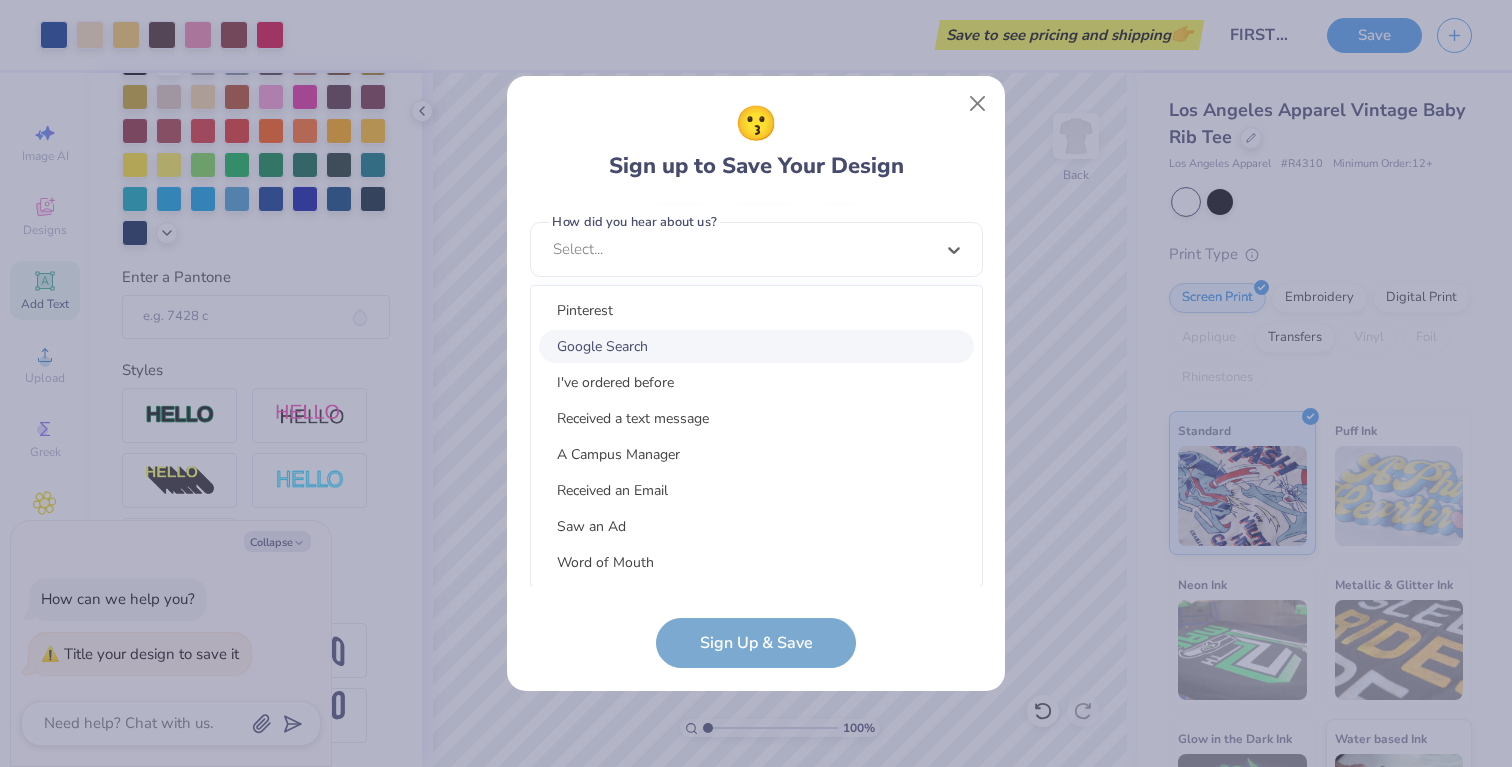 click on "Google Search" at bounding box center (756, 346) 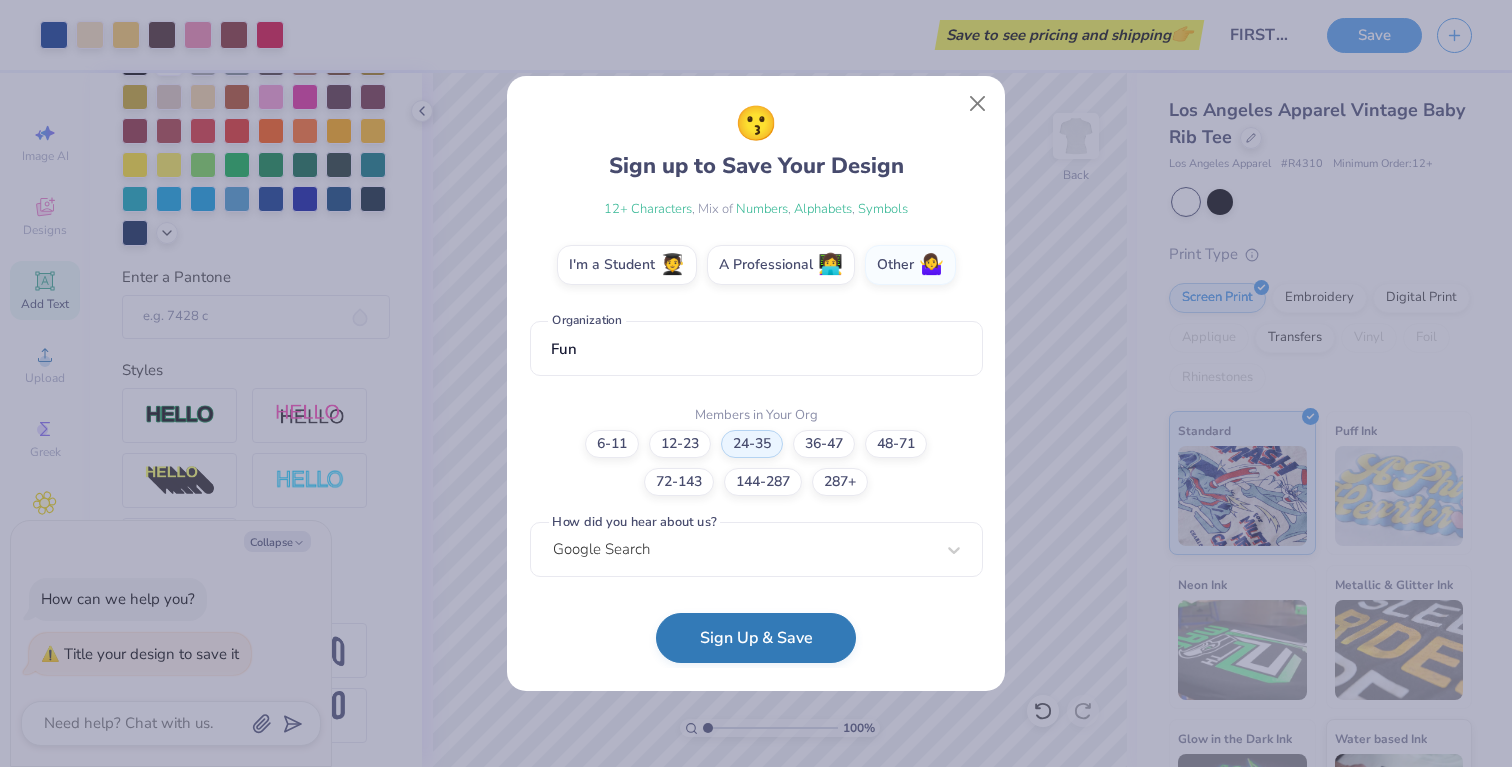 click on "Sign Up & Save" at bounding box center [756, 638] 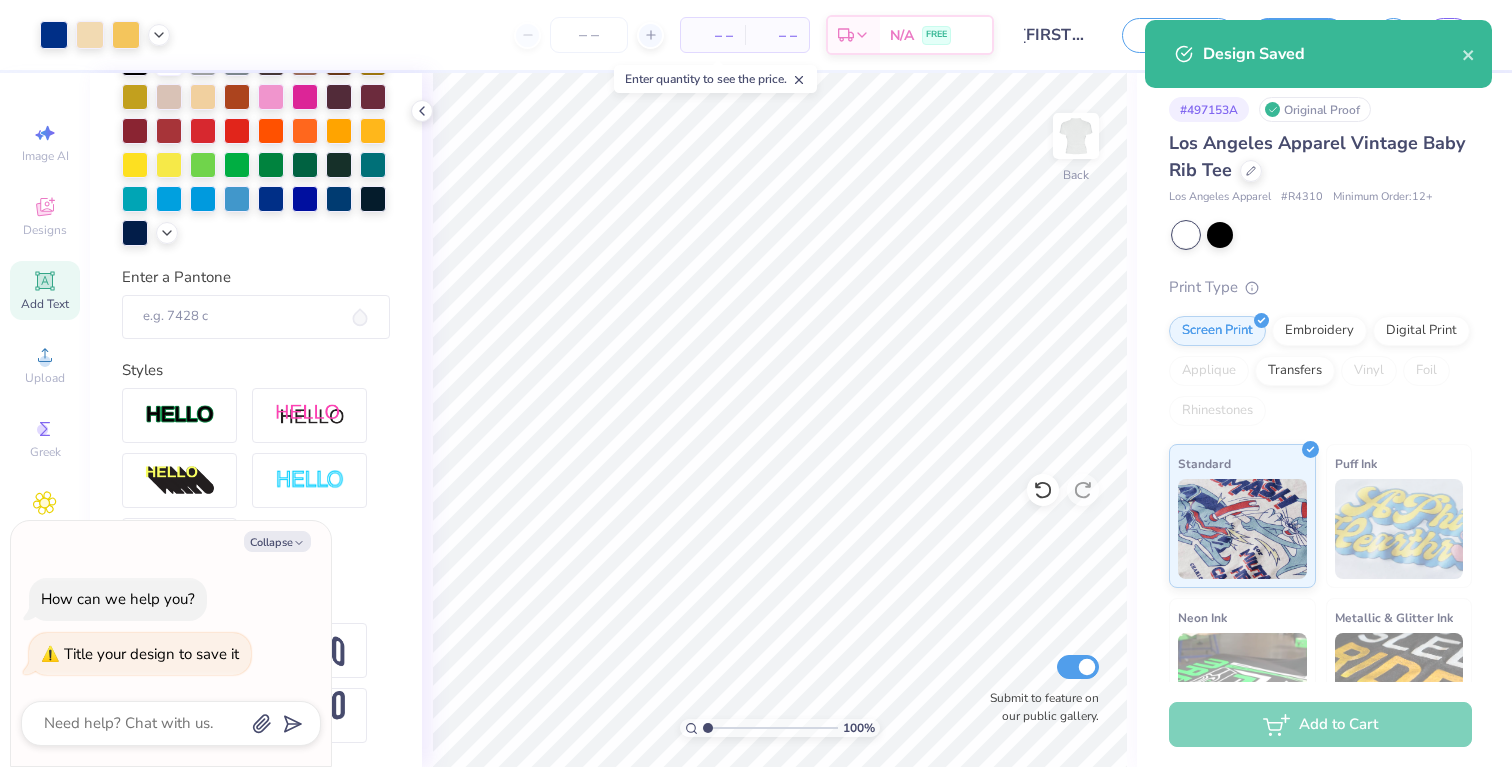 scroll, scrollTop: 0, scrollLeft: 3, axis: horizontal 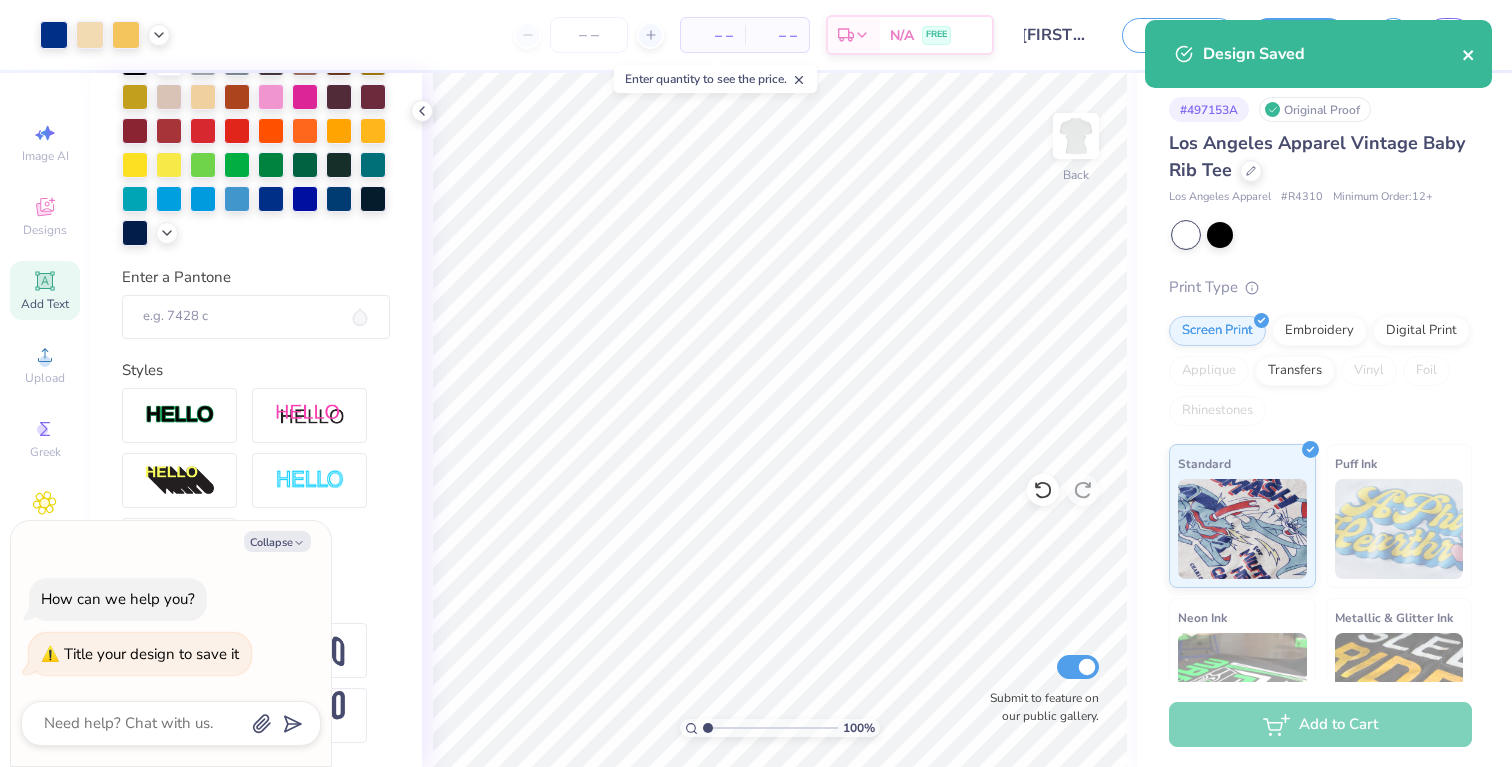 click 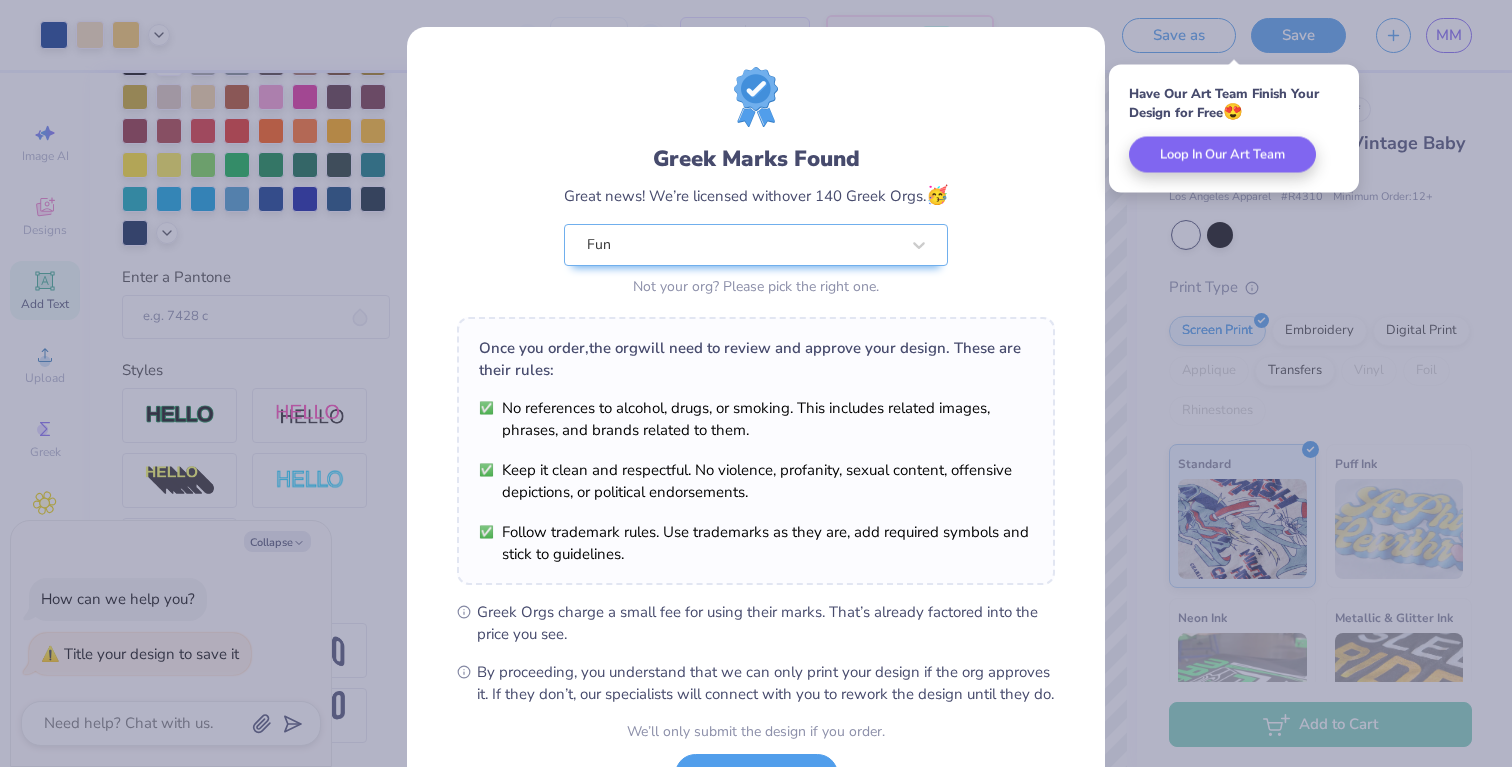 scroll, scrollTop: 170, scrollLeft: 0, axis: vertical 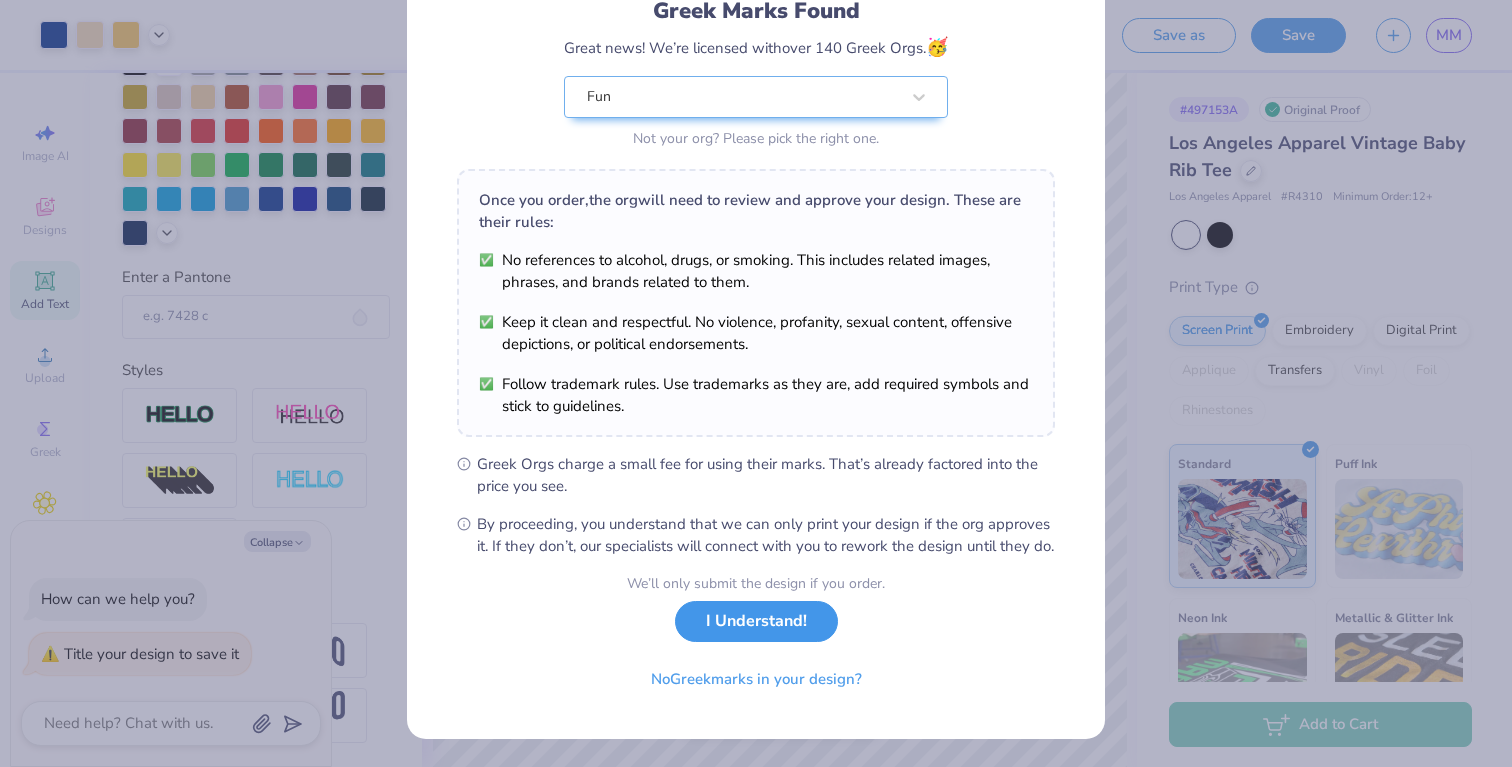 click on "I Understand!" at bounding box center [756, 621] 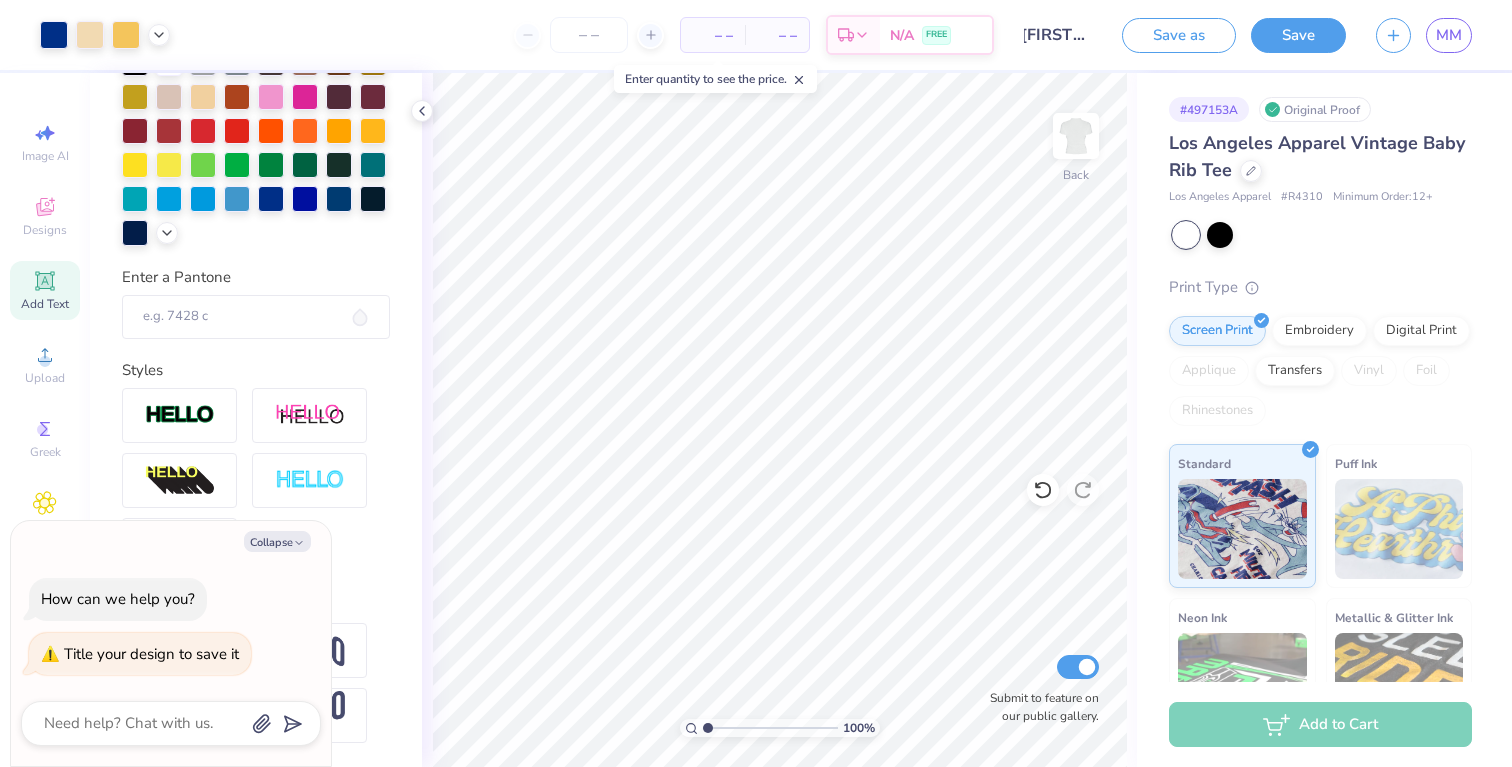 scroll, scrollTop: 0, scrollLeft: 0, axis: both 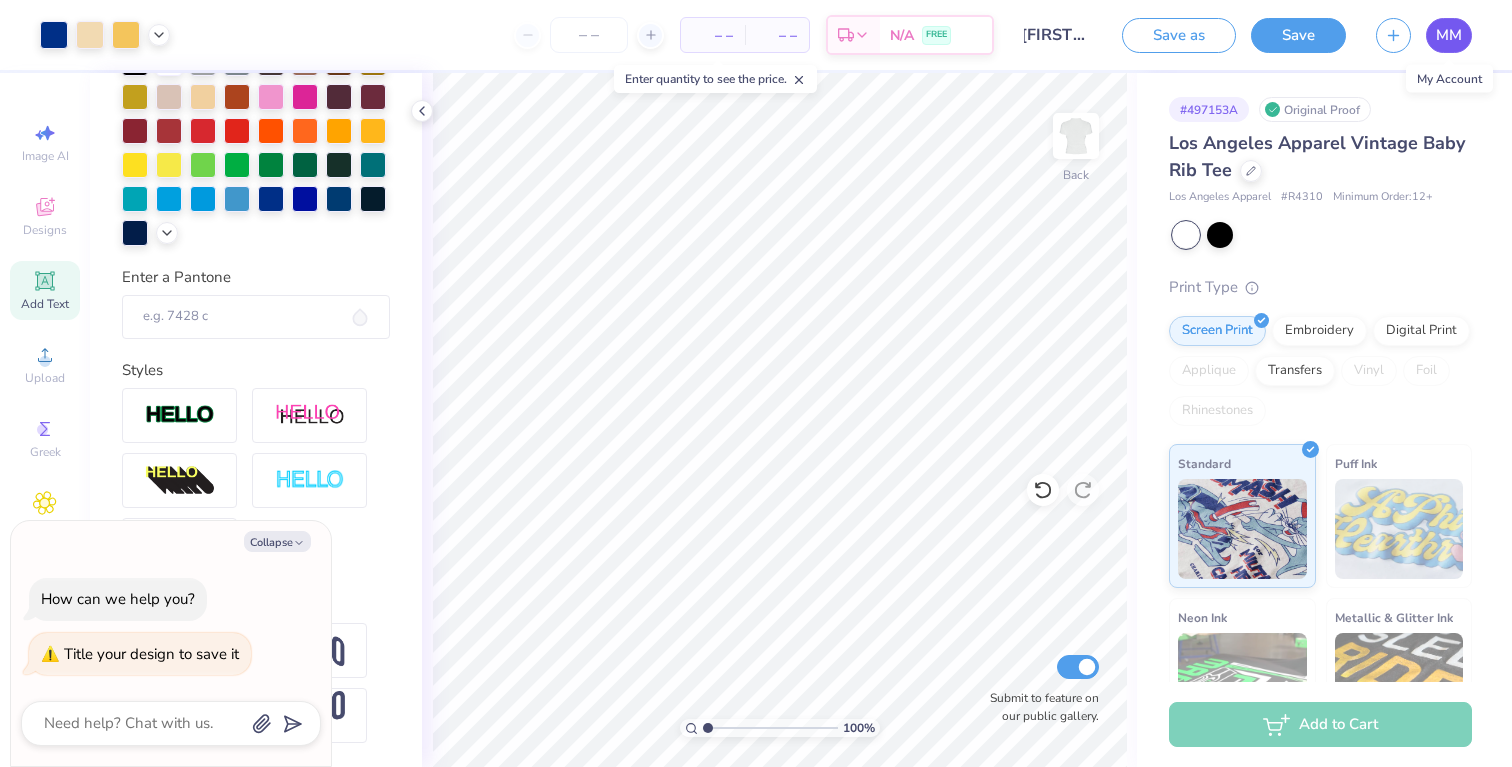 click on "MM" at bounding box center (1449, 35) 